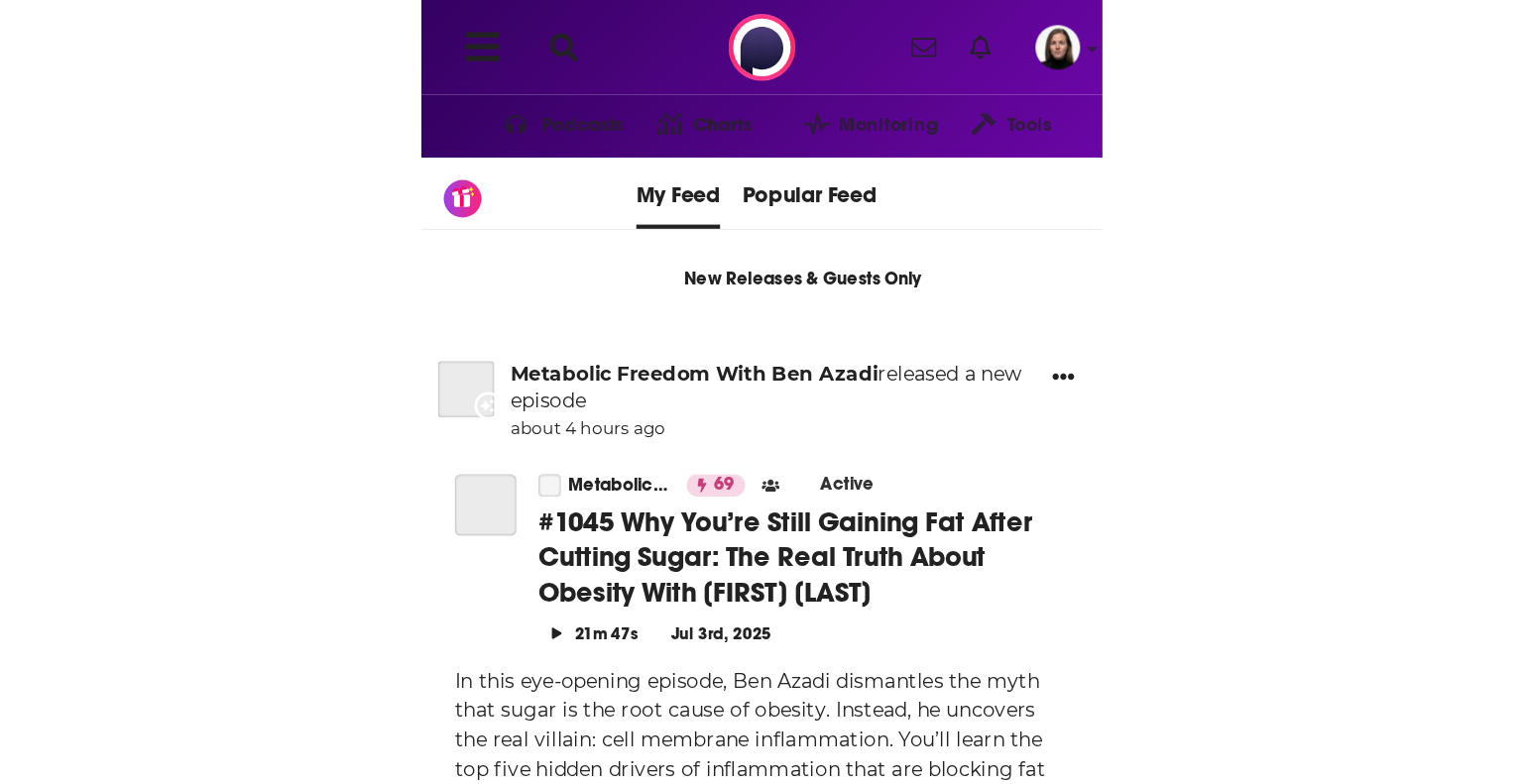 scroll, scrollTop: 0, scrollLeft: 0, axis: both 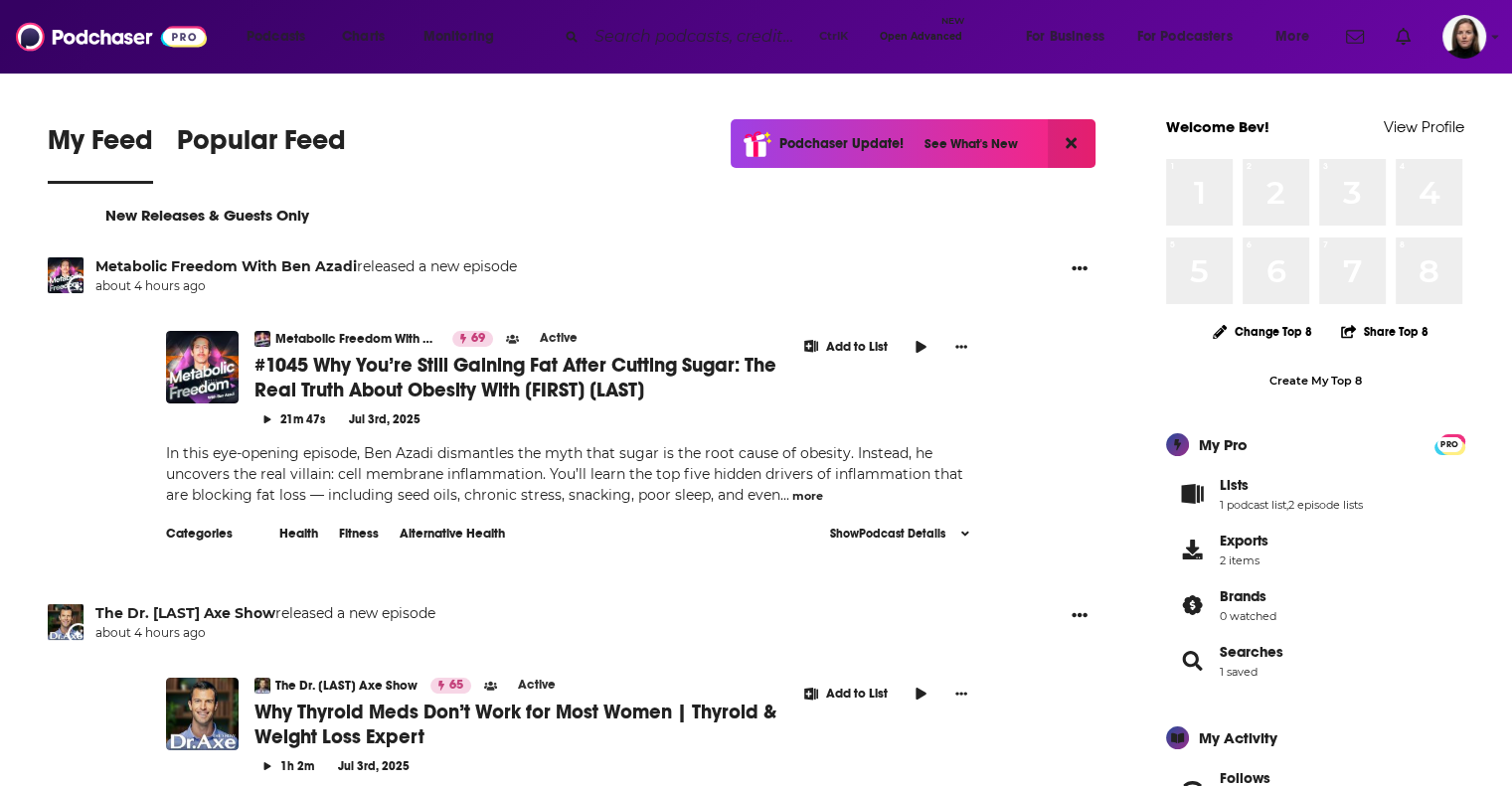 click at bounding box center [699, 37] 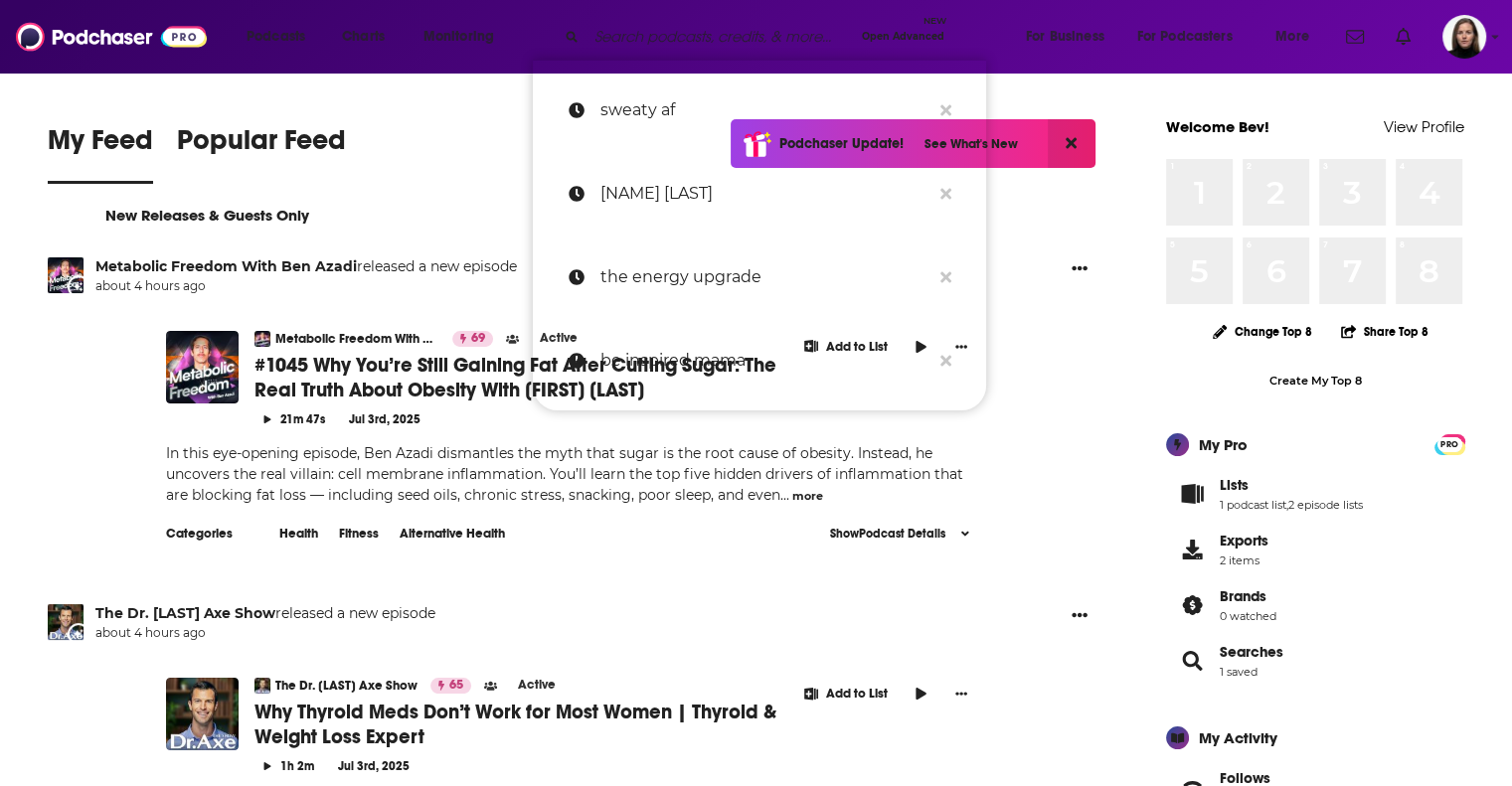 click on "[NAME] [LAST]" at bounding box center [765, 194] 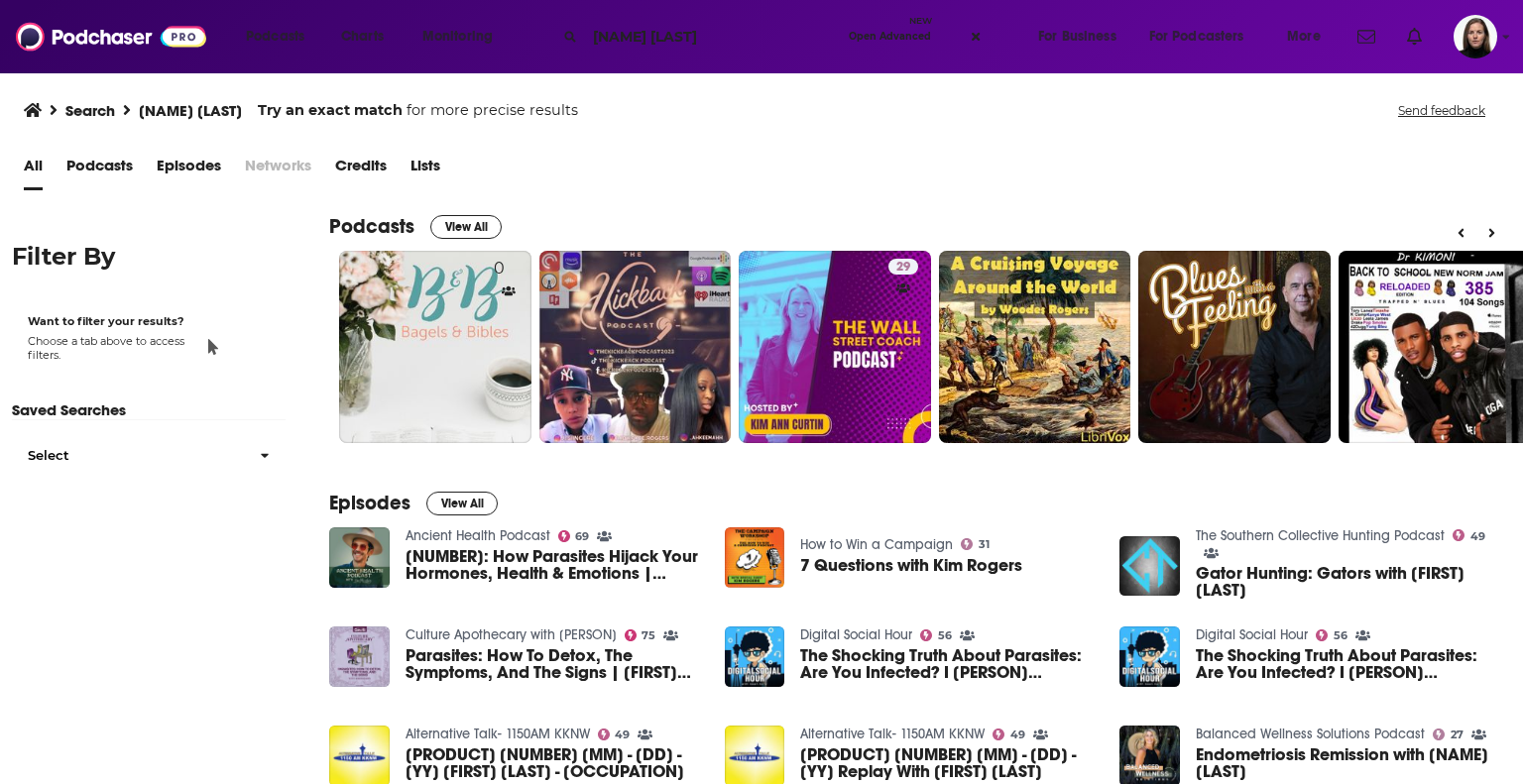 click on "[NAME] [LAST]" at bounding box center (713, 37) 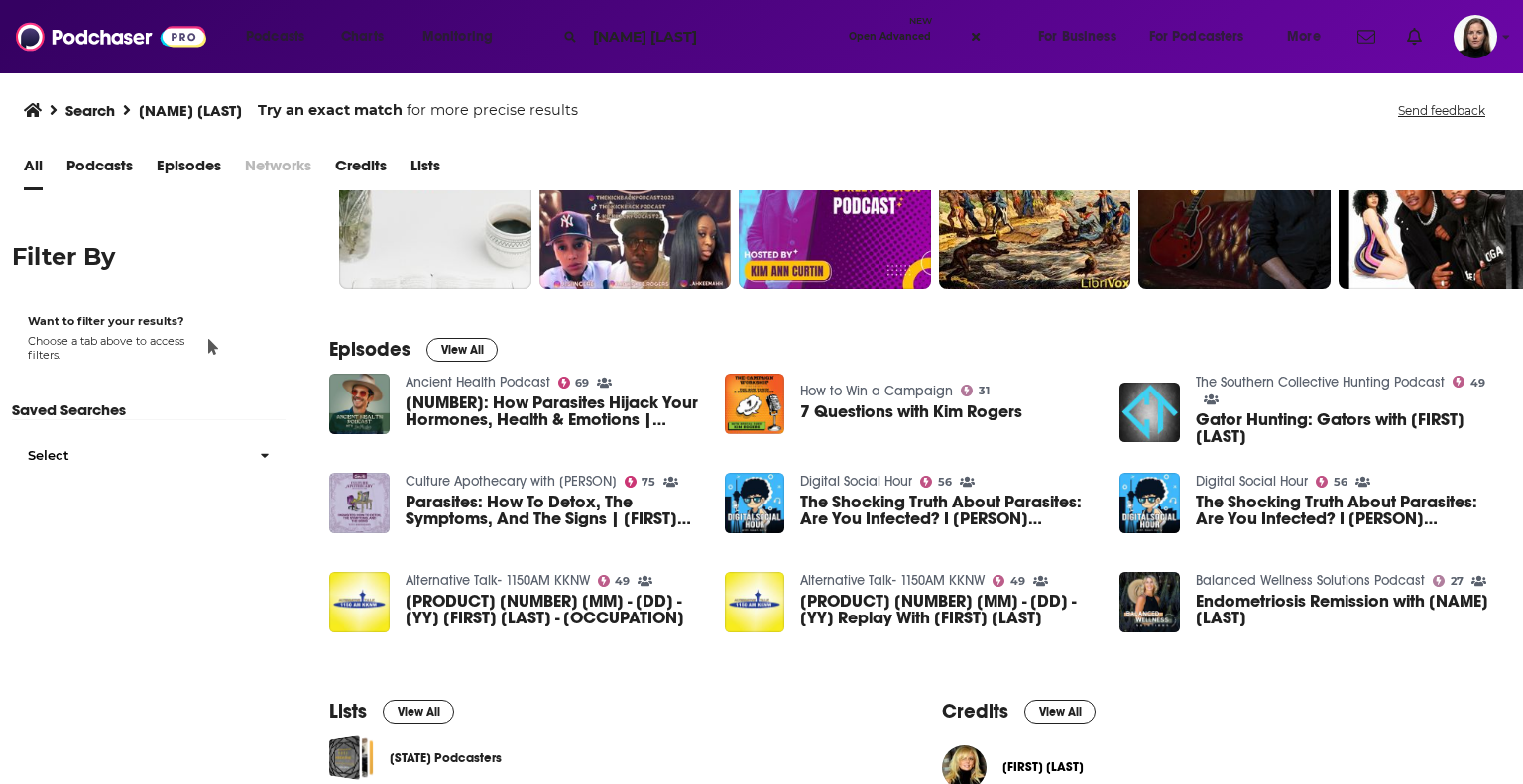 scroll, scrollTop: 0, scrollLeft: 0, axis: both 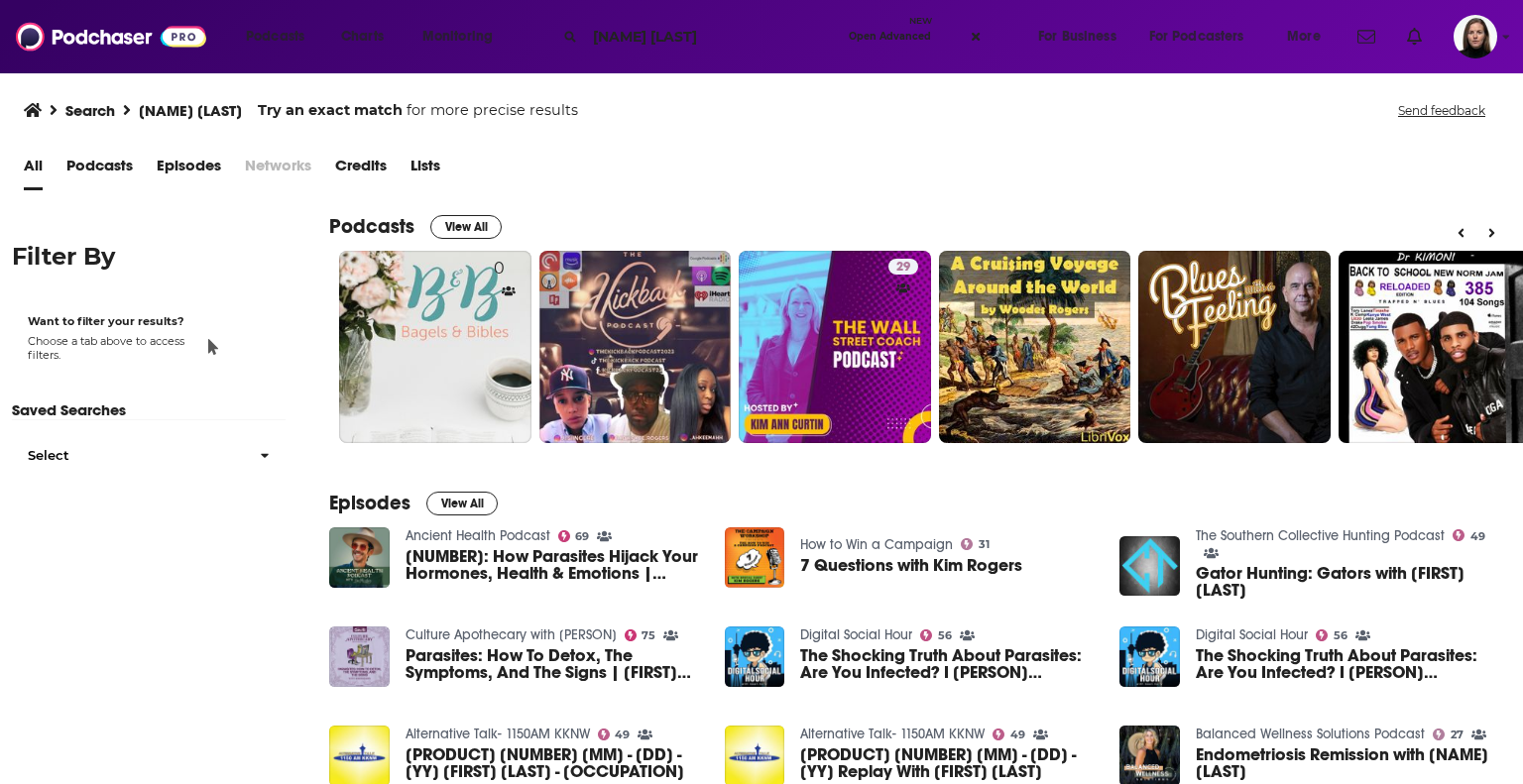 click on "View All" at bounding box center [466, 227] 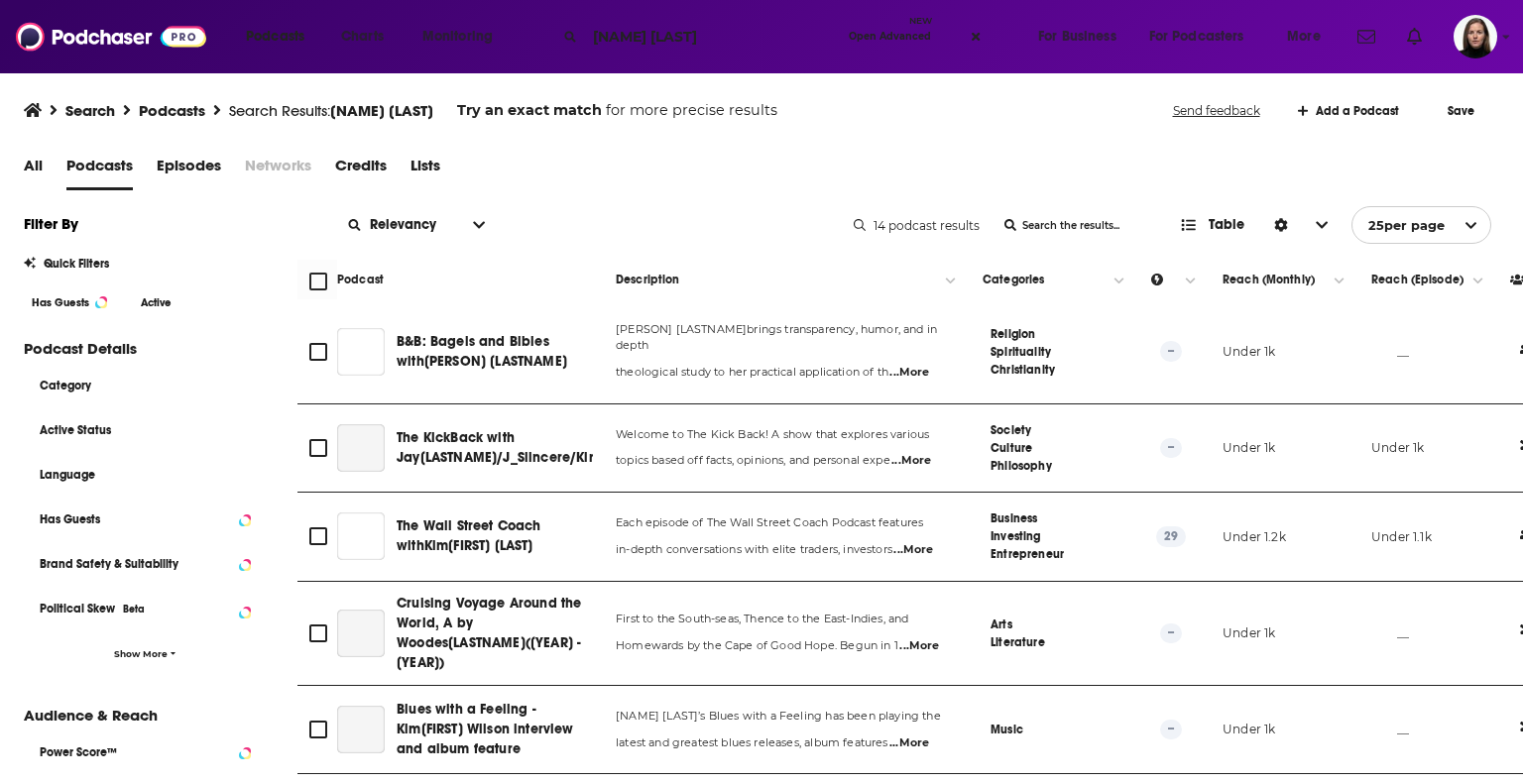 click at bounding box center (1471, 225) 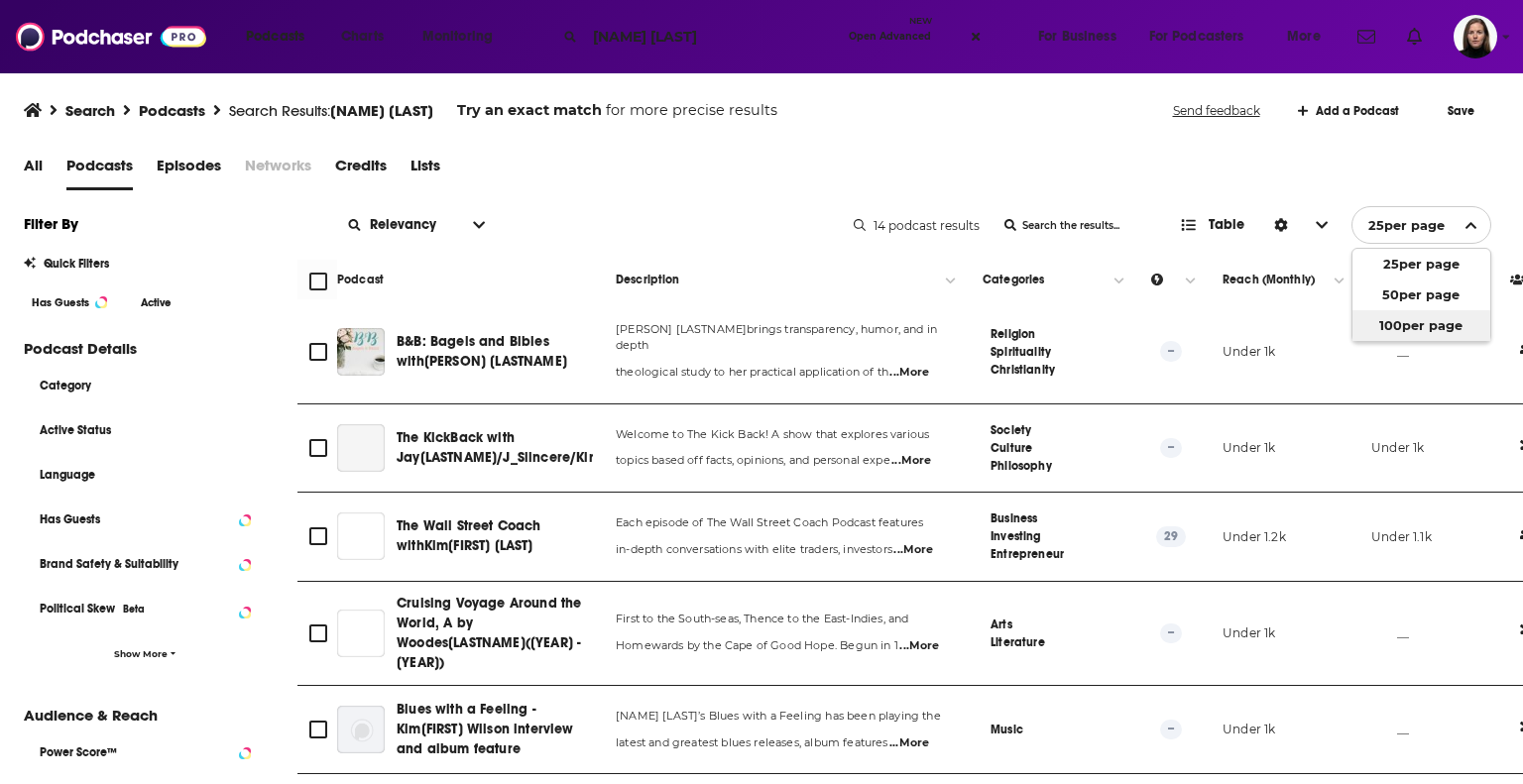 click on "100  per page" at bounding box center (1421, 325) 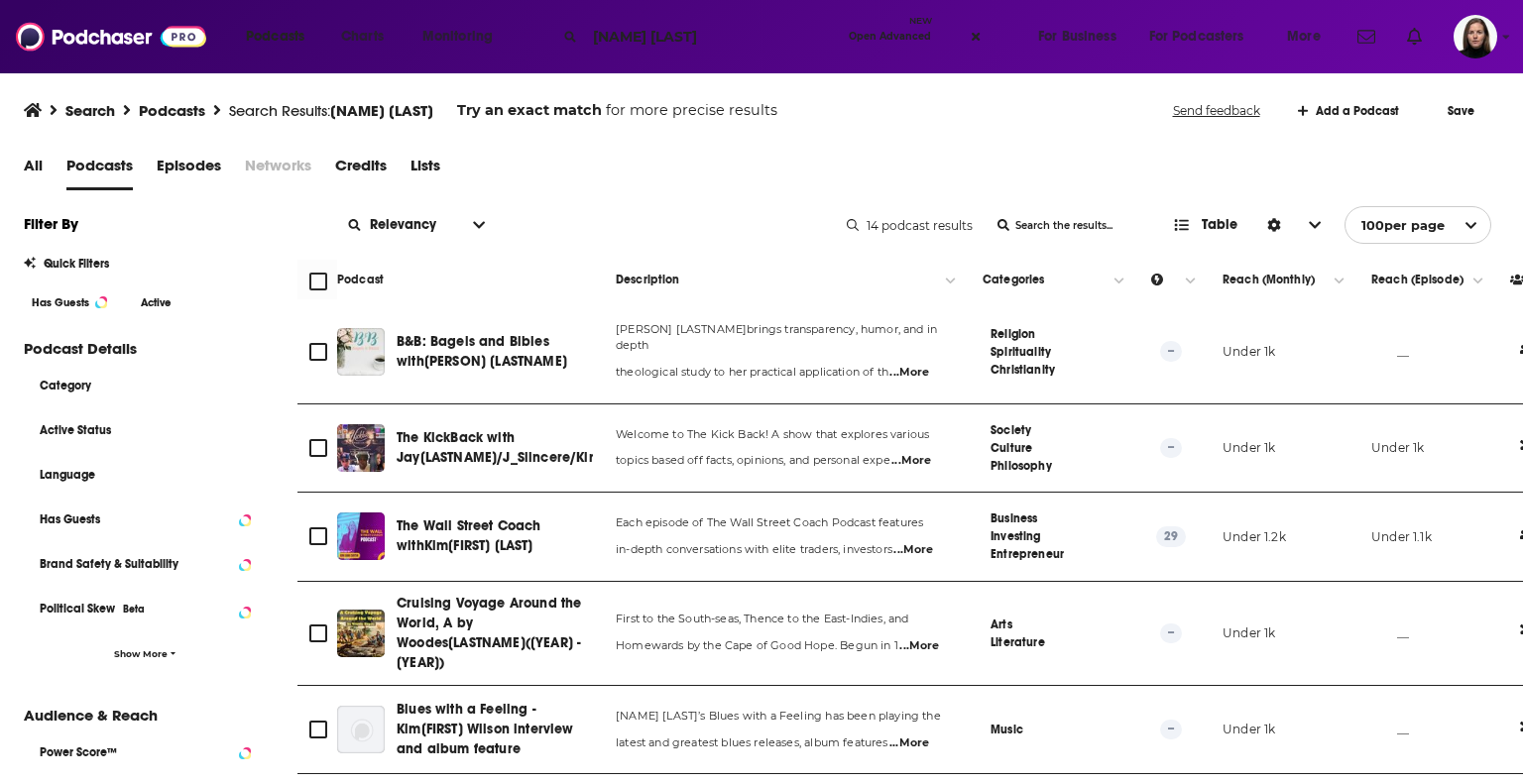 click on "[NAME] [LAST]" at bounding box center (713, 37) 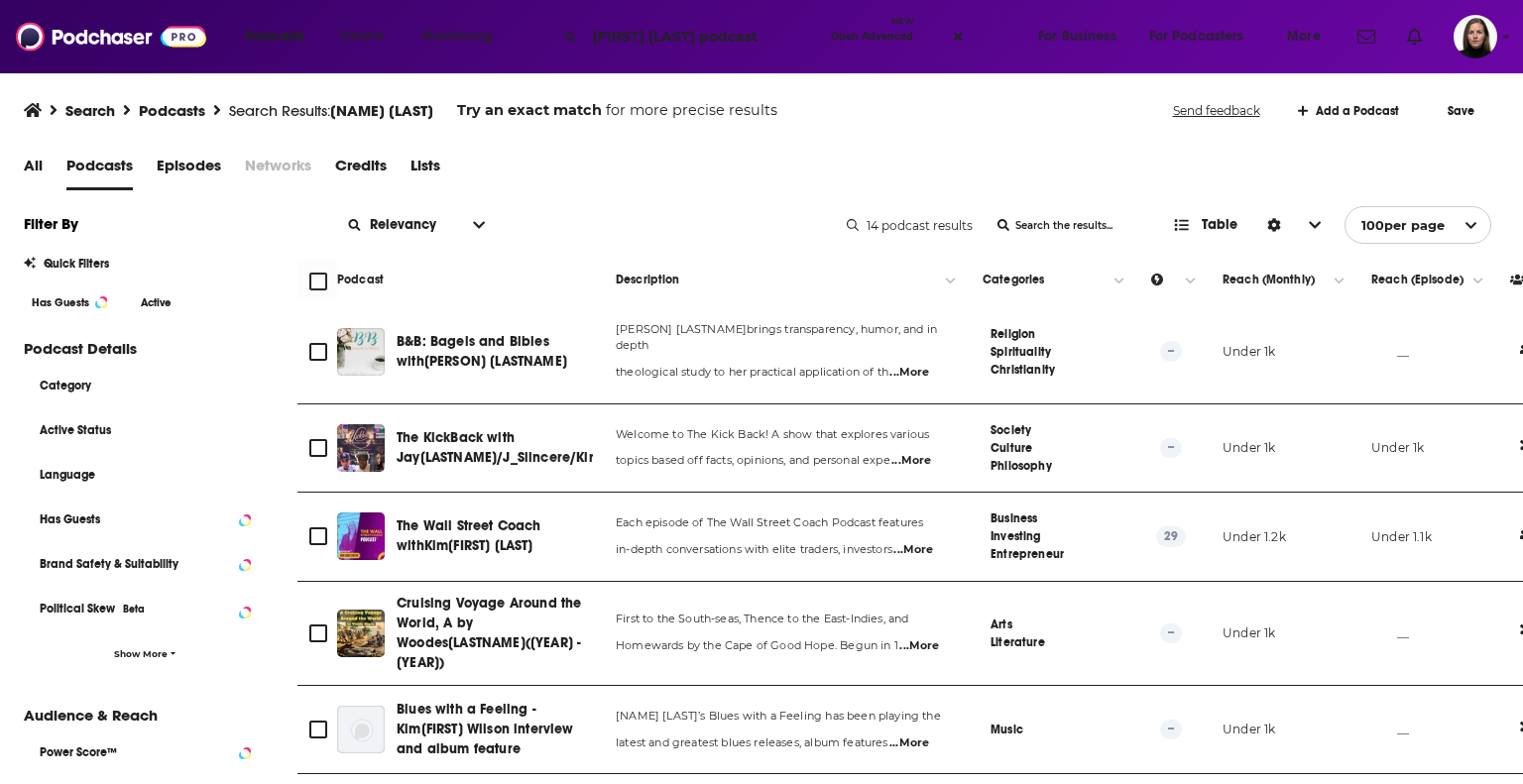type on "[FIRST] [LAST] podcast" 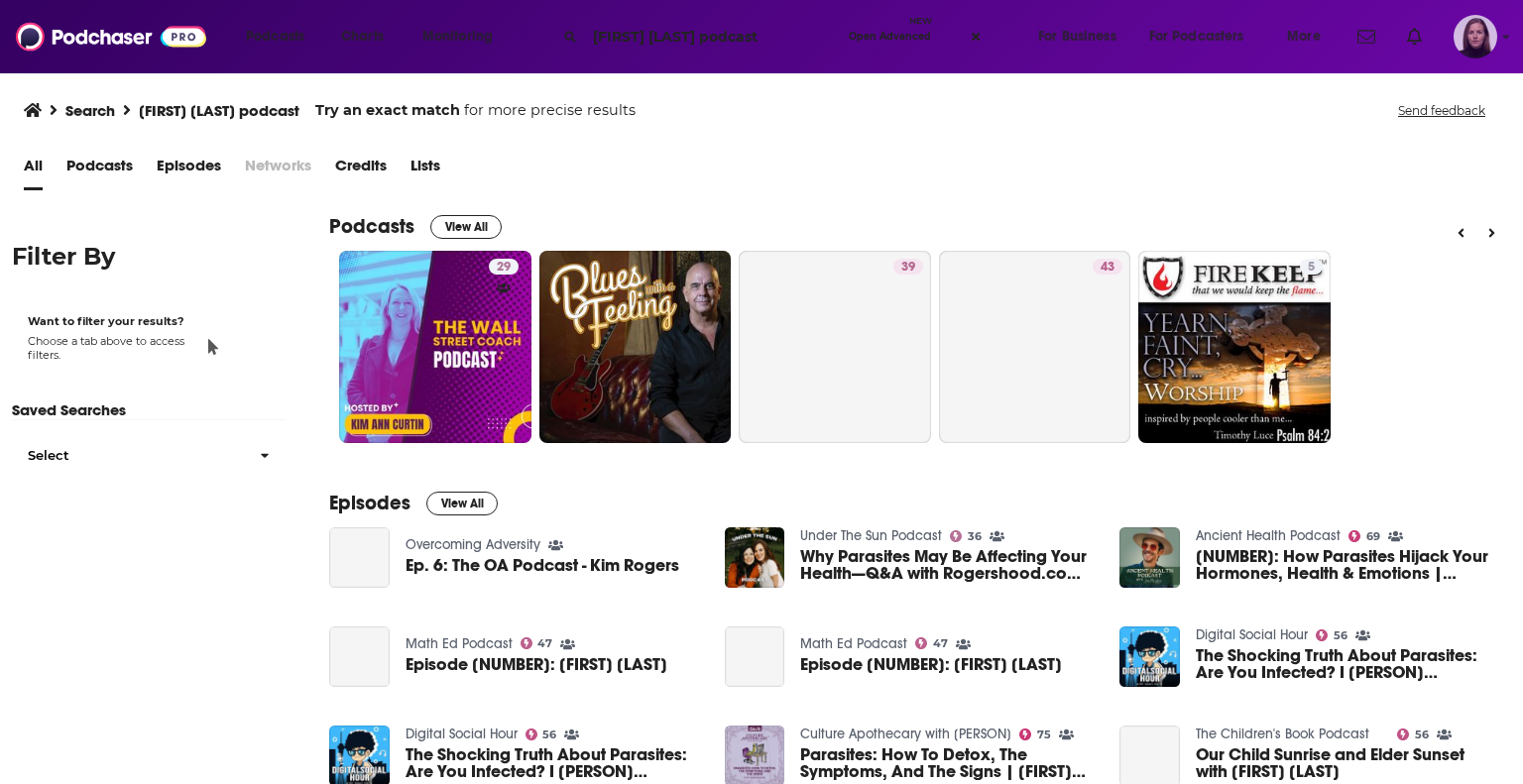 click at bounding box center (1475, 37) 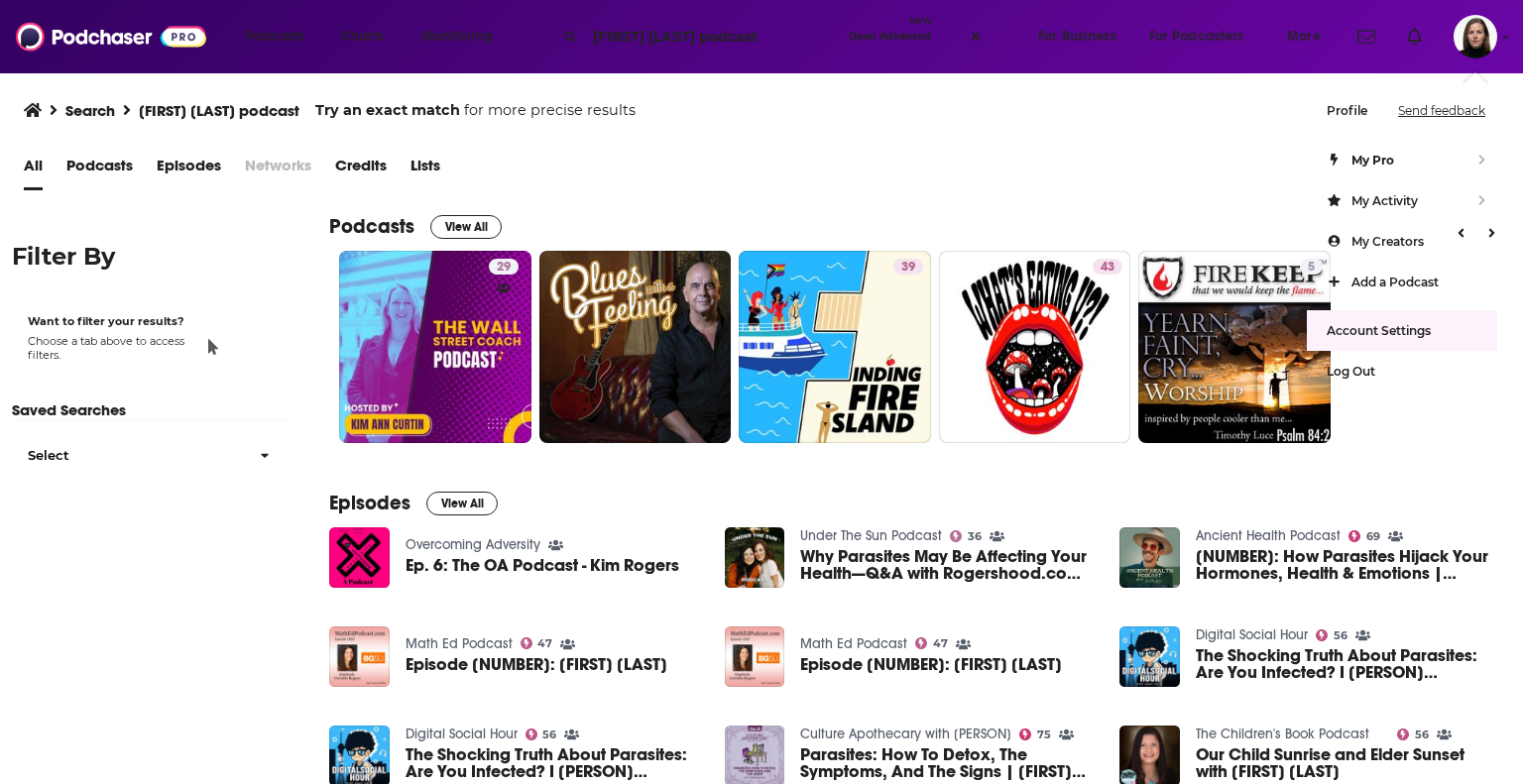 click on "View All" at bounding box center (466, 227) 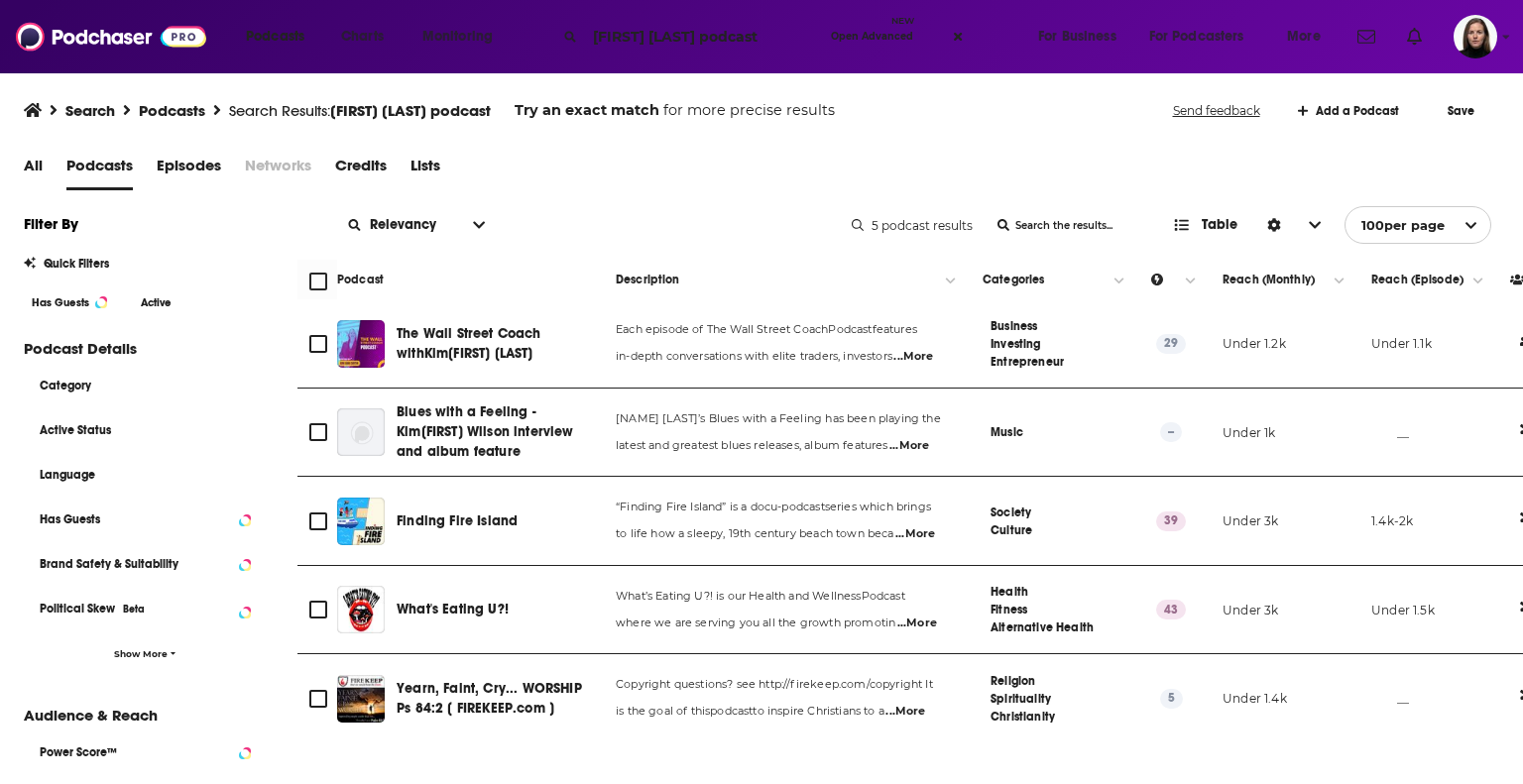 drag, startPoint x: 743, startPoint y: 40, endPoint x: 563, endPoint y: 30, distance: 180.27756 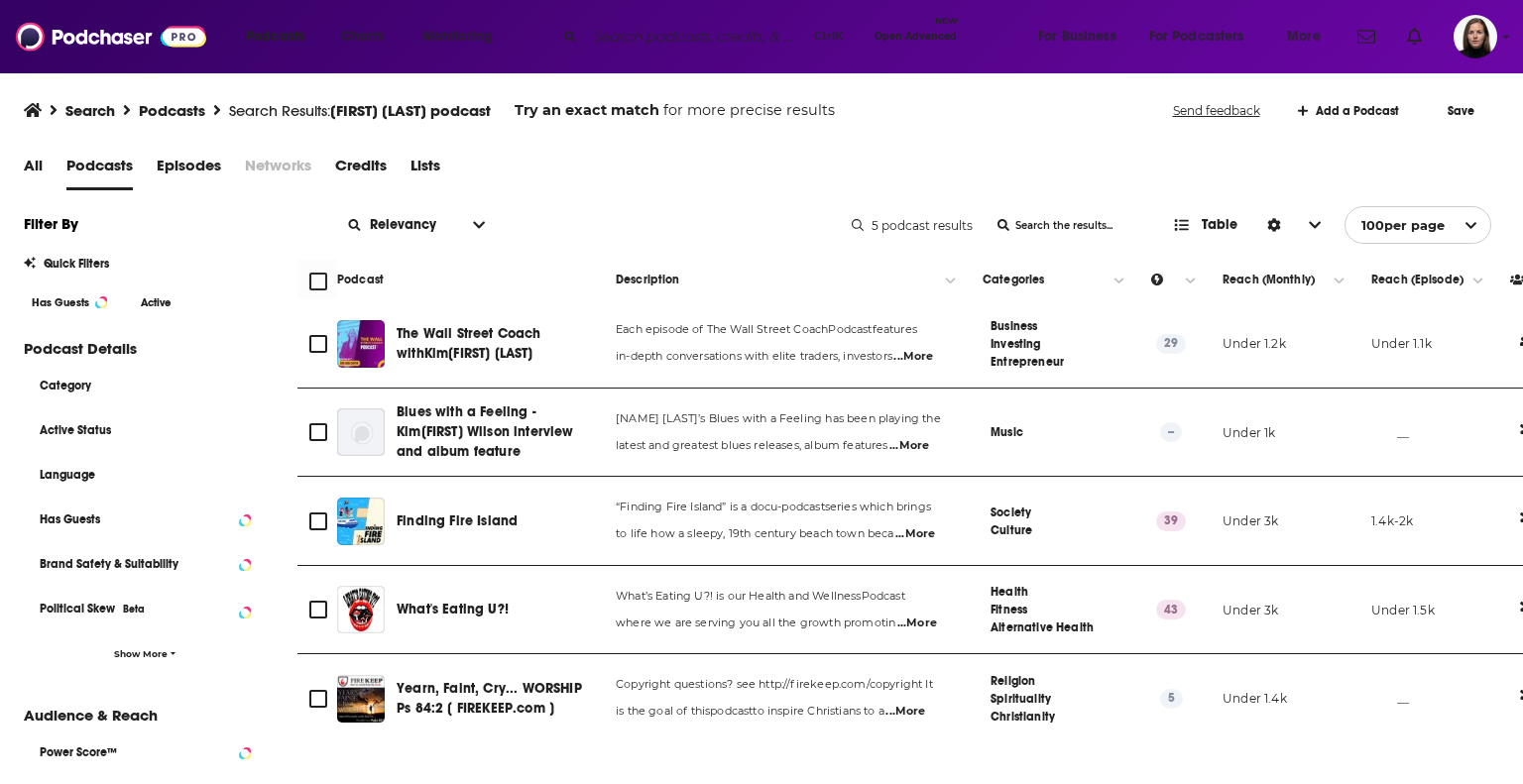 click on "Episodes" at bounding box center (188, 169) 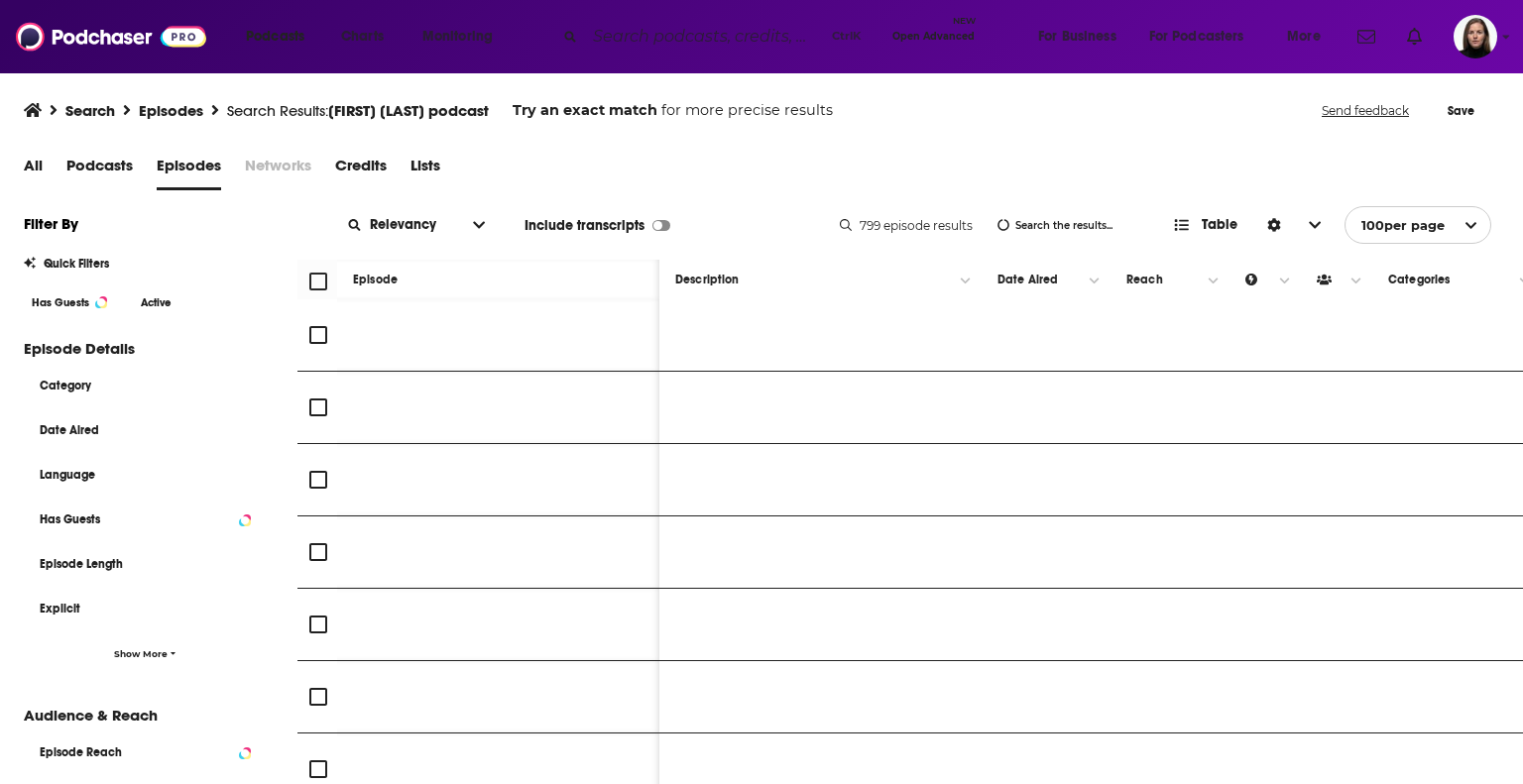 click at bounding box center [704, 37] 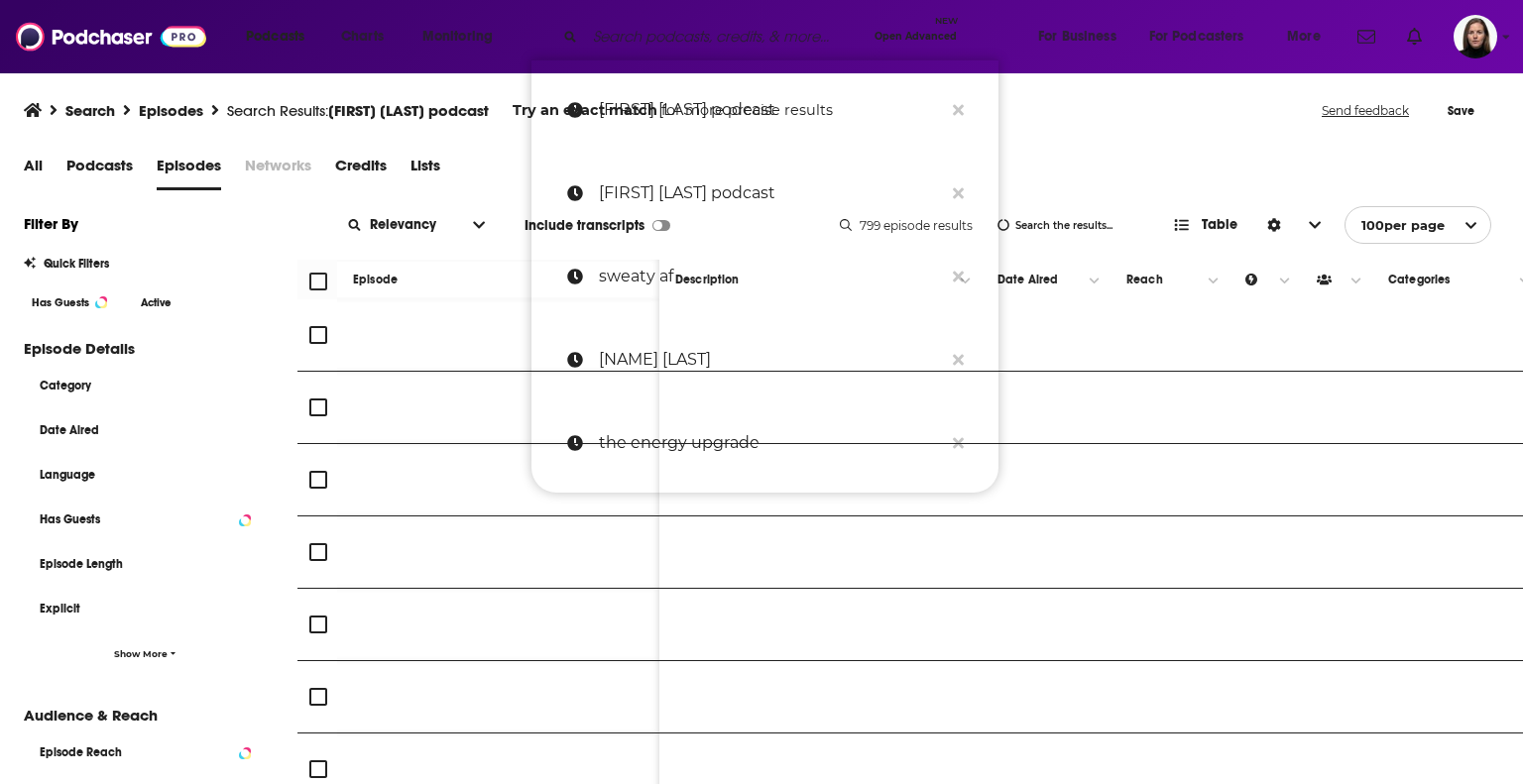 click on "[FIRST] [LAST] podcast" at bounding box center (770, 110) 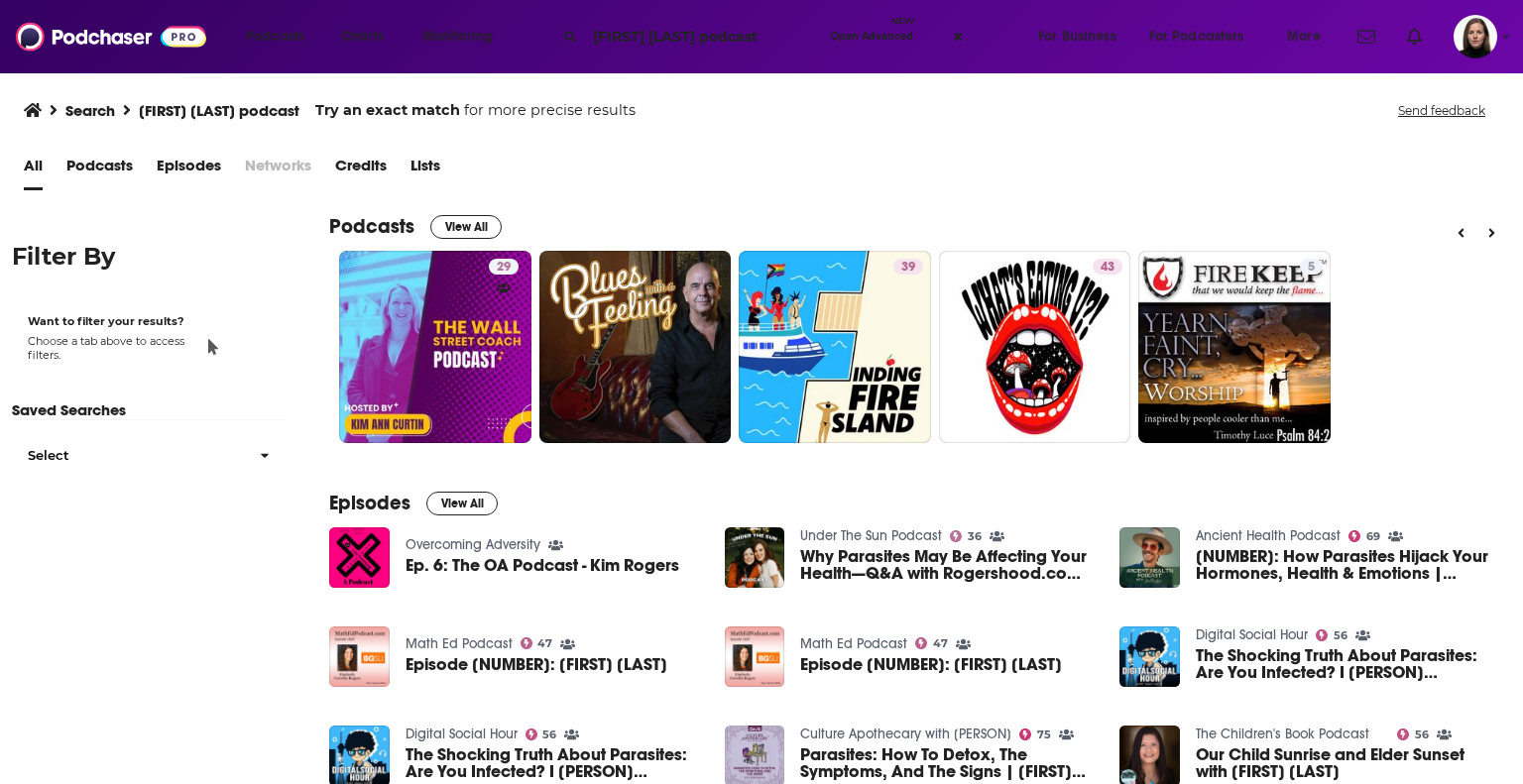 click on "[FIRST] [LAST] podcast" at bounding box center [704, 37] 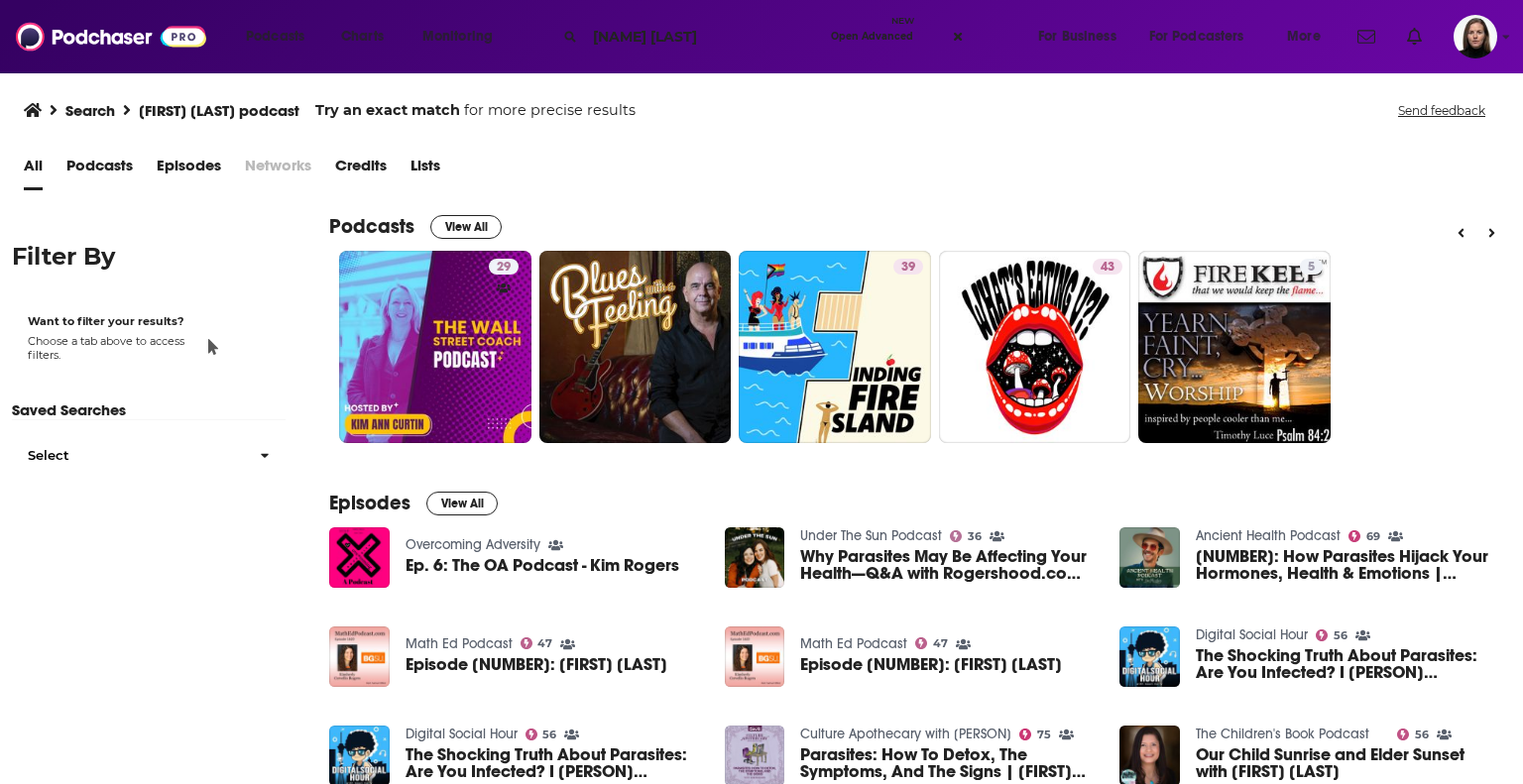 type on "[NAME] [LAST]" 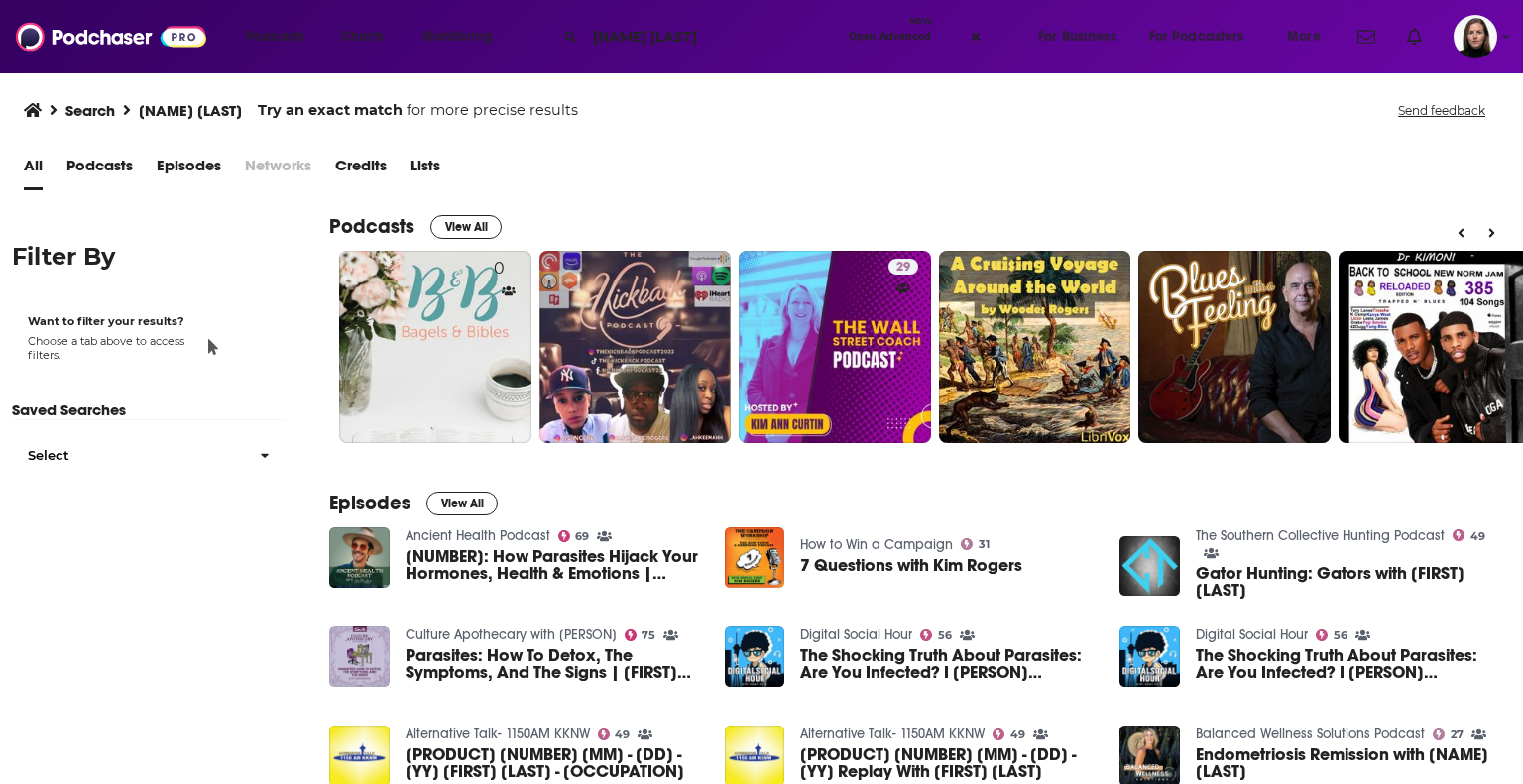 click on "Lists" at bounding box center [425, 169] 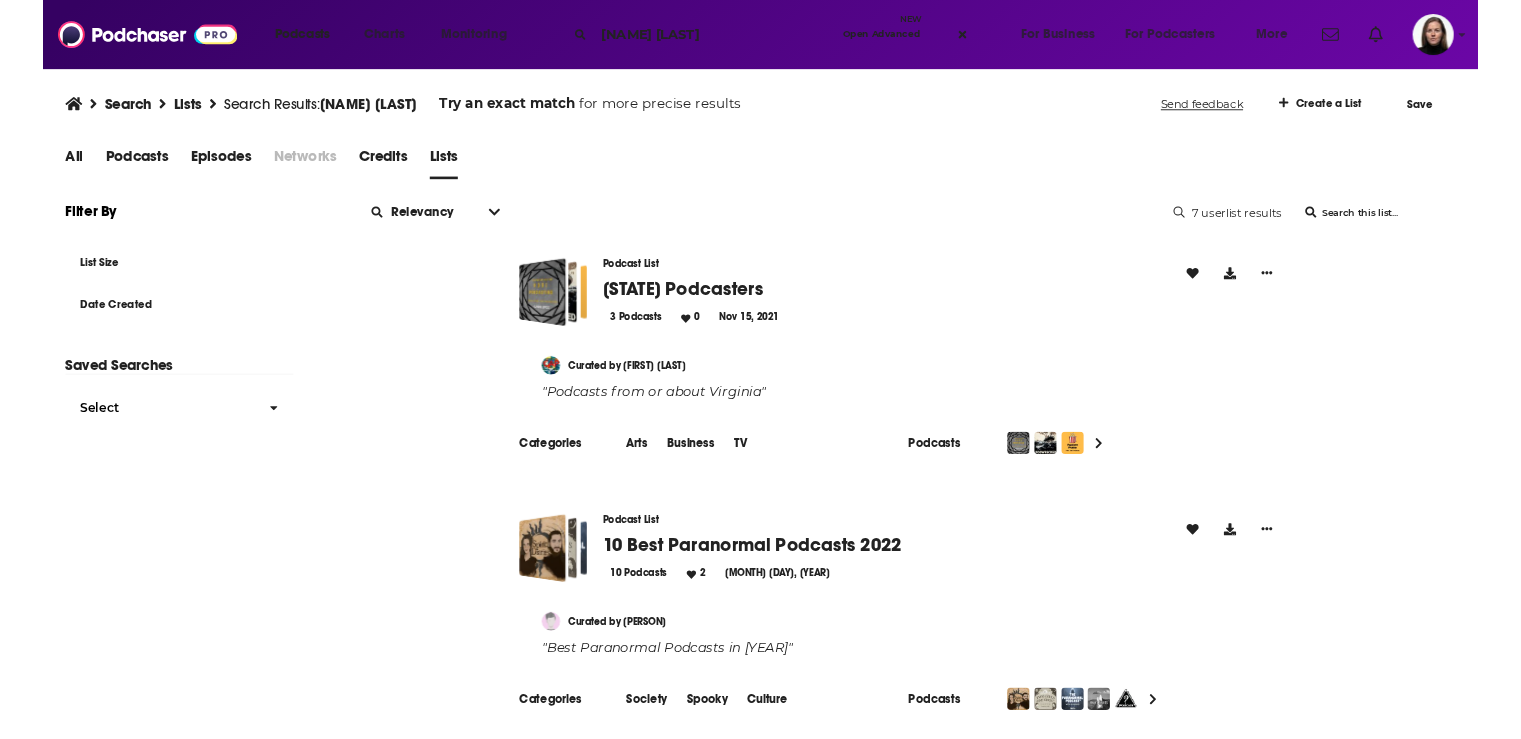 scroll, scrollTop: 0, scrollLeft: 0, axis: both 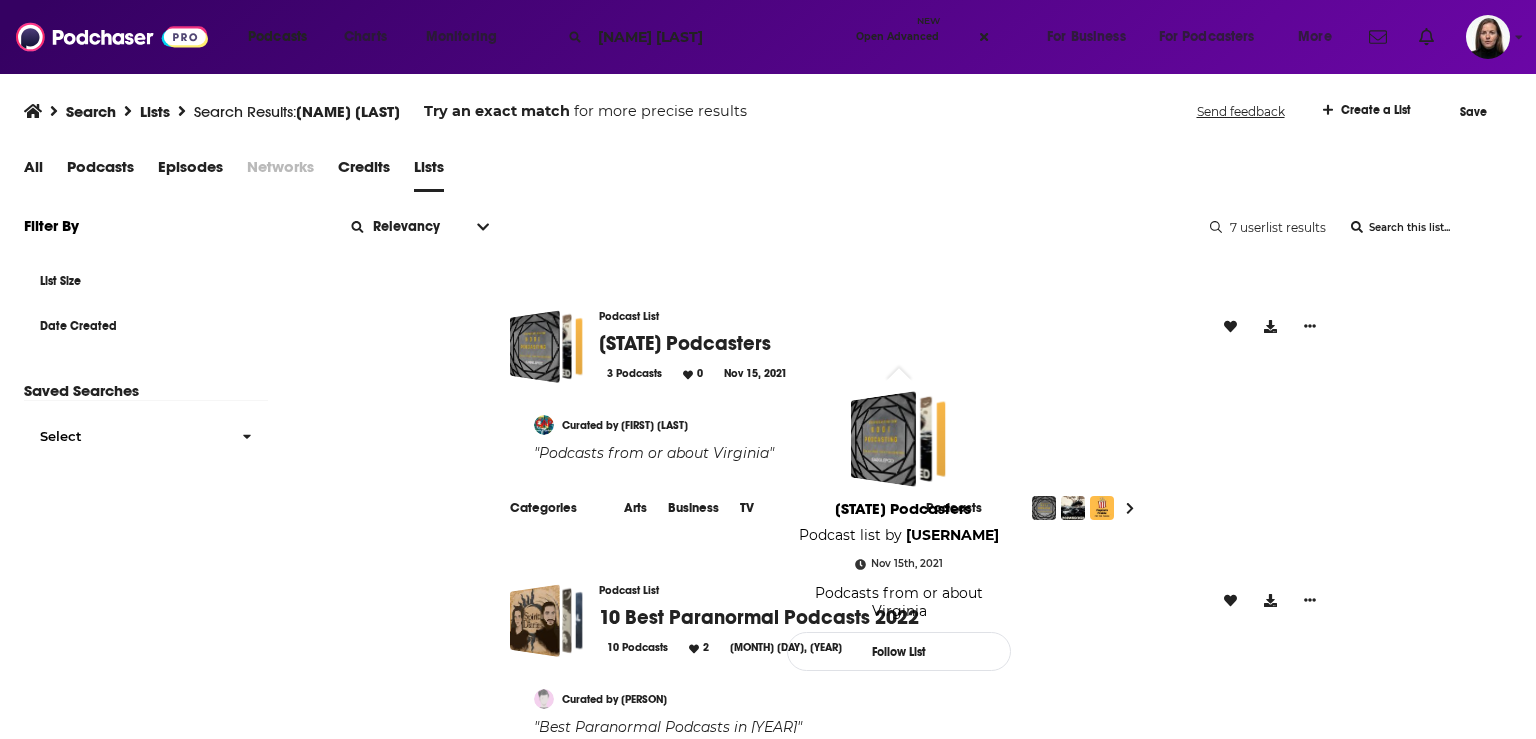 click on "[STATE] Podcasters" at bounding box center (685, 343) 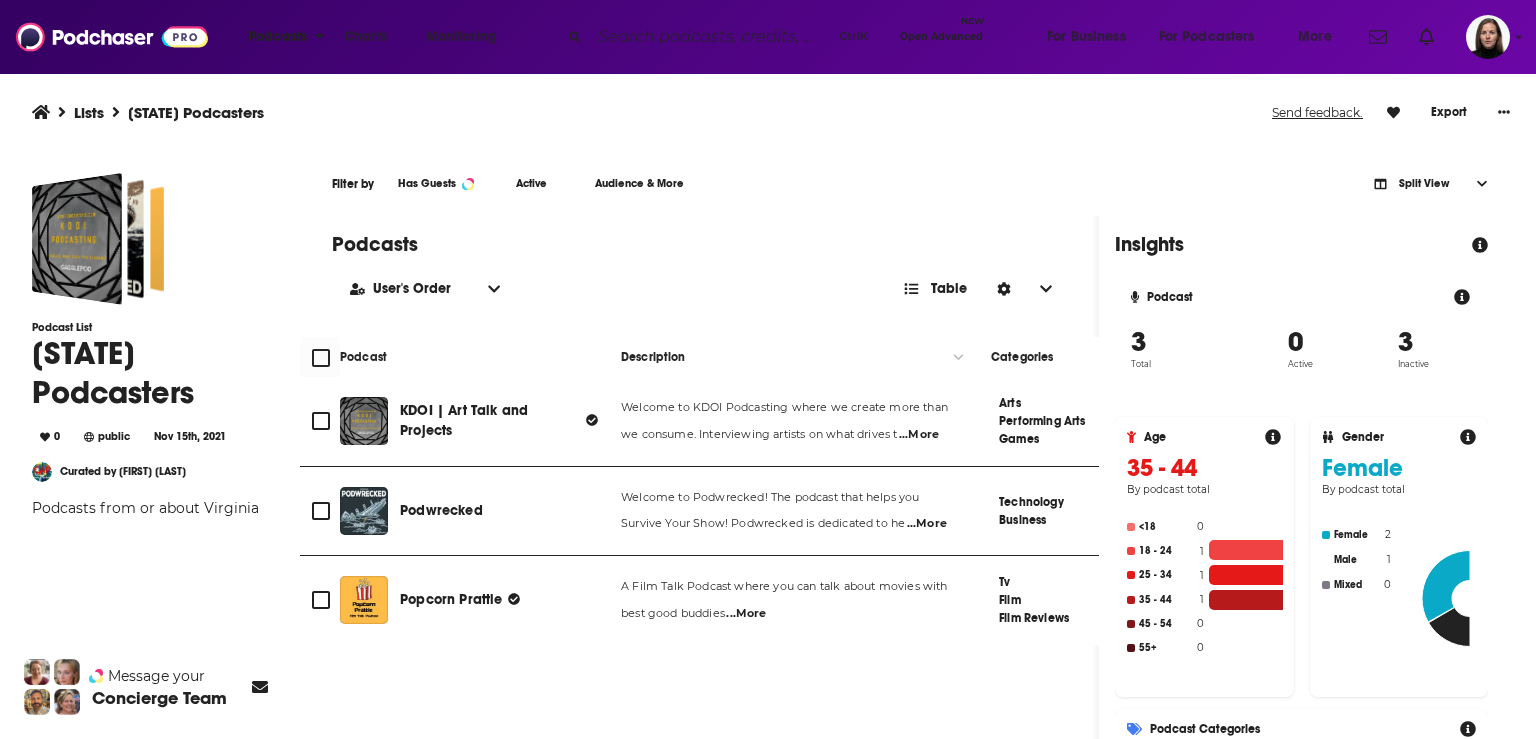 click on "Podcasts" at bounding box center (277, 37) 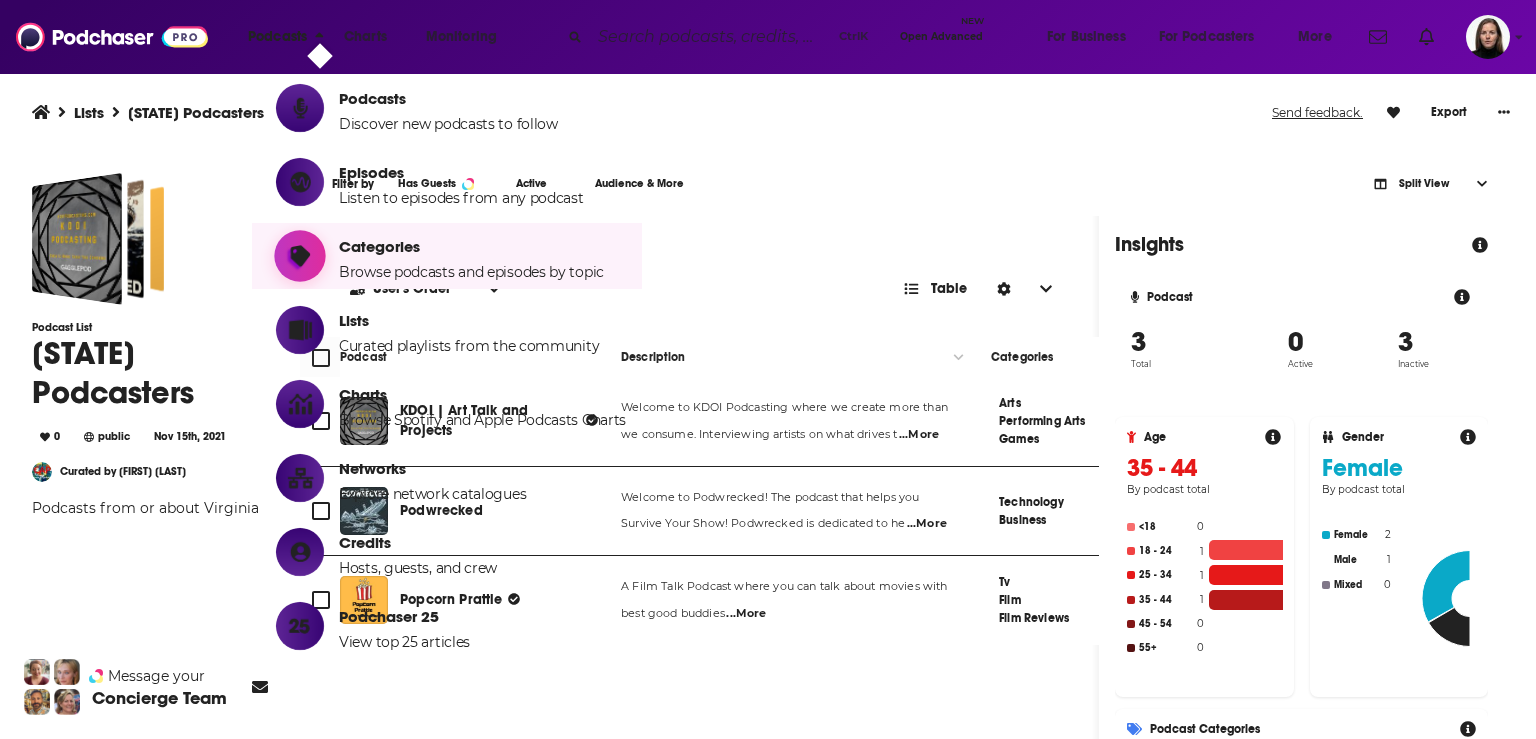 click on "Categories Browse podcasts and episodes by topic" at bounding box center (471, 256) 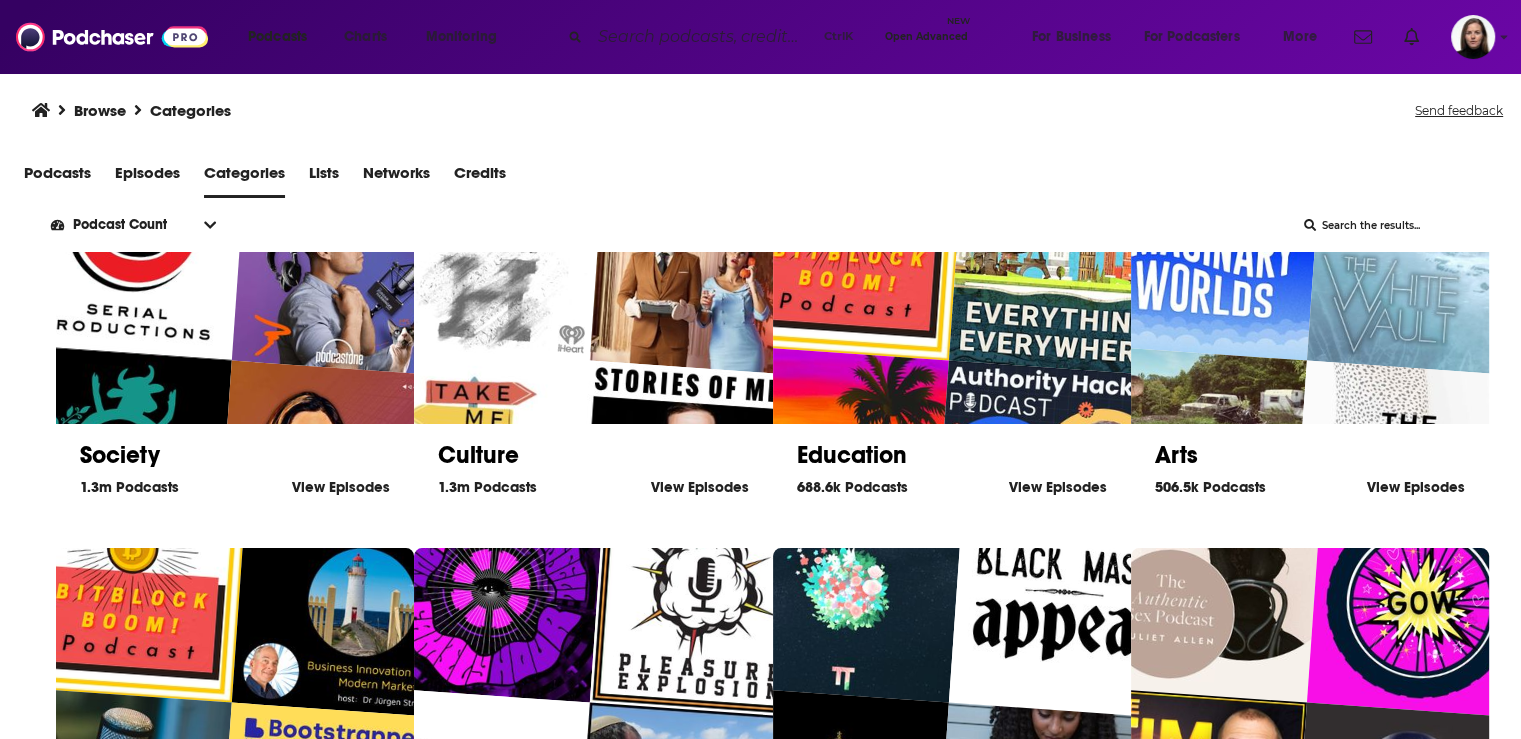 scroll, scrollTop: 200, scrollLeft: 0, axis: vertical 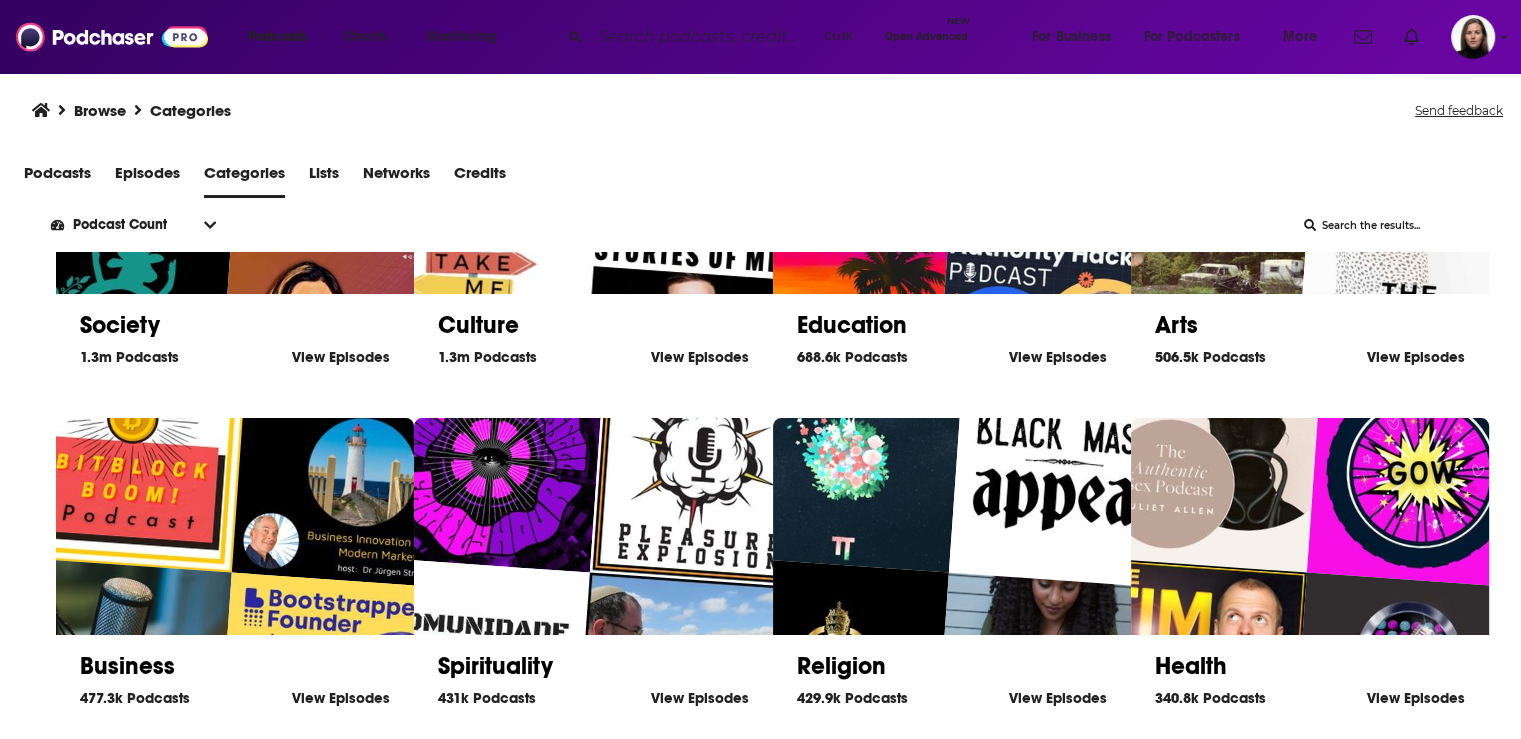 click at bounding box center (1406, 686) 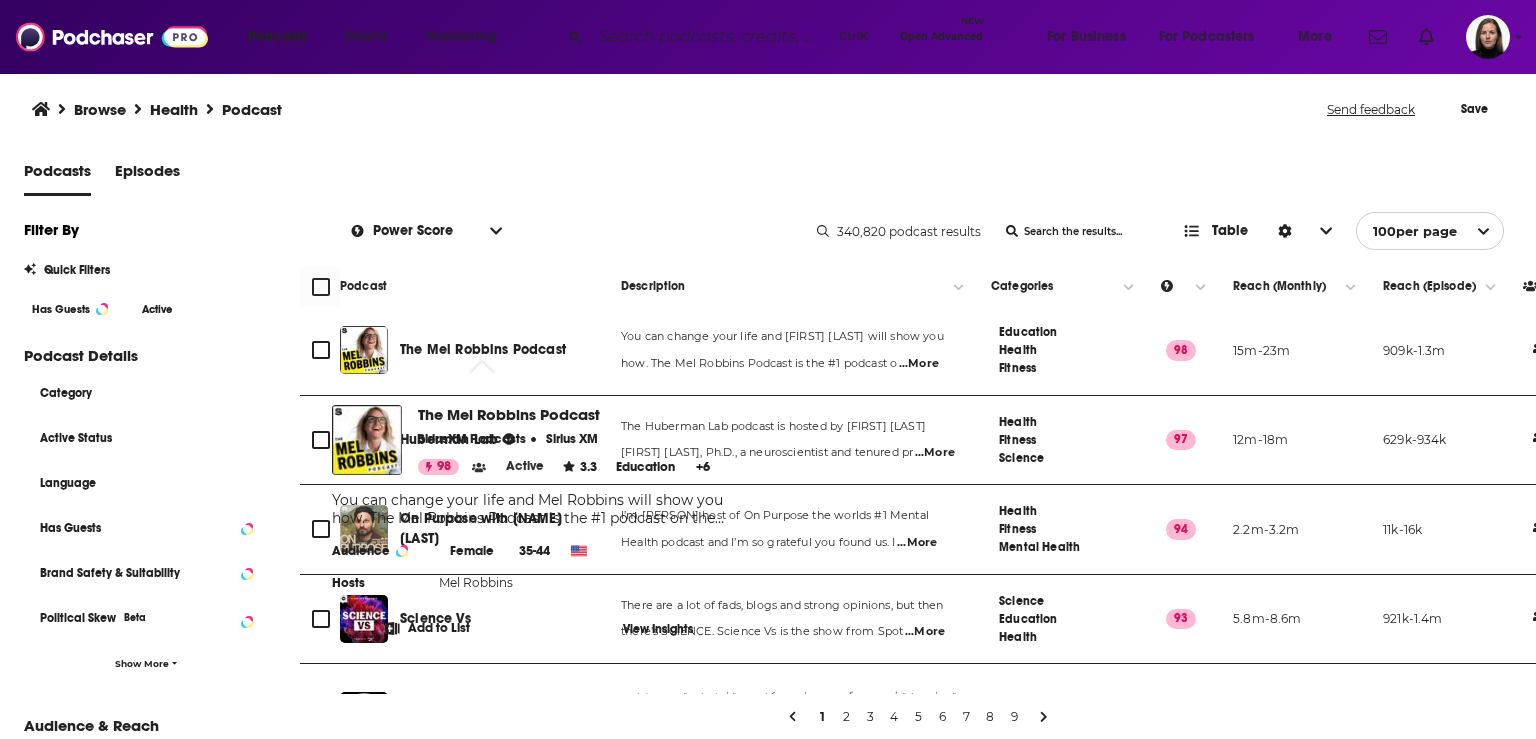 click on "The Mel Robbins Podcast" at bounding box center [483, 349] 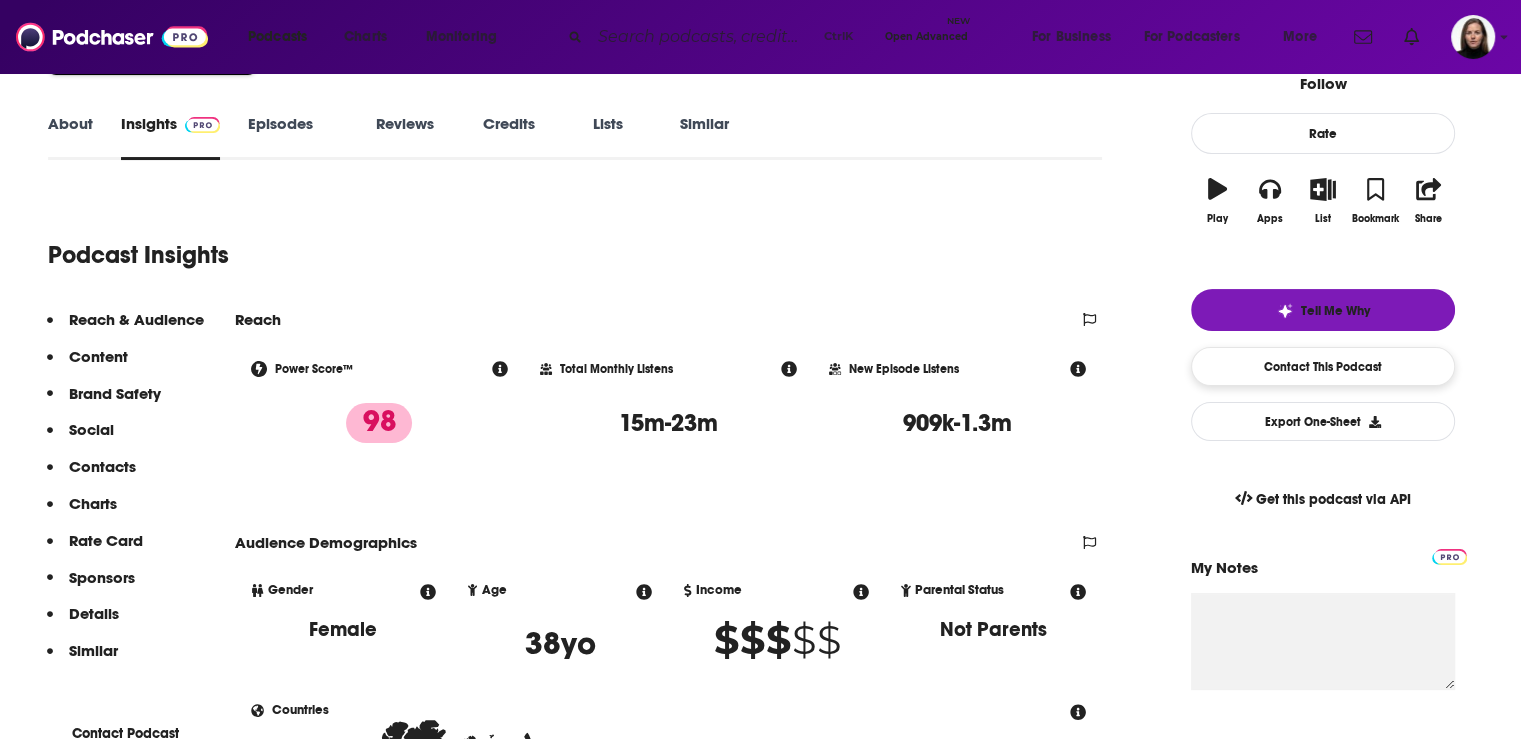 scroll, scrollTop: 300, scrollLeft: 0, axis: vertical 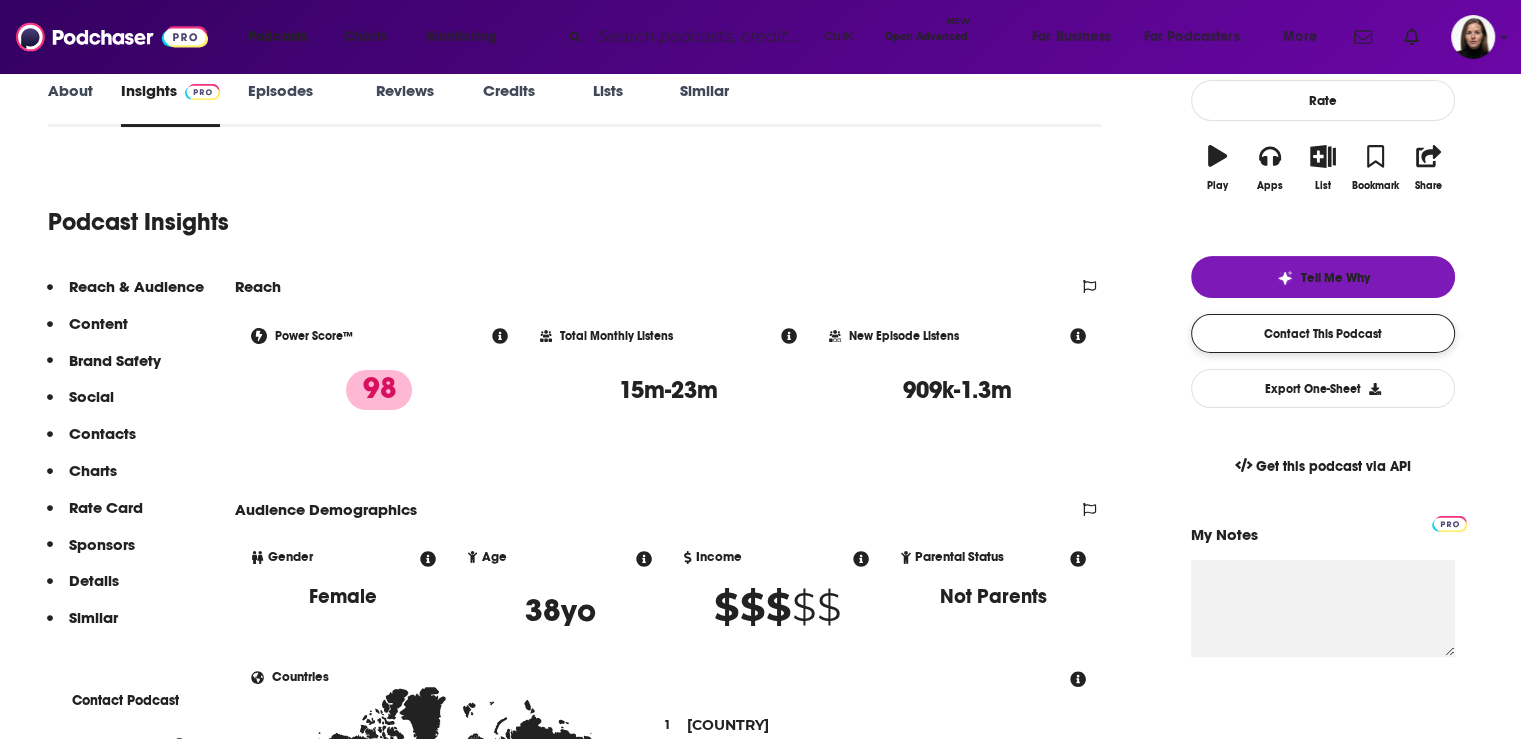 click on "Contact This Podcast" at bounding box center [1323, 333] 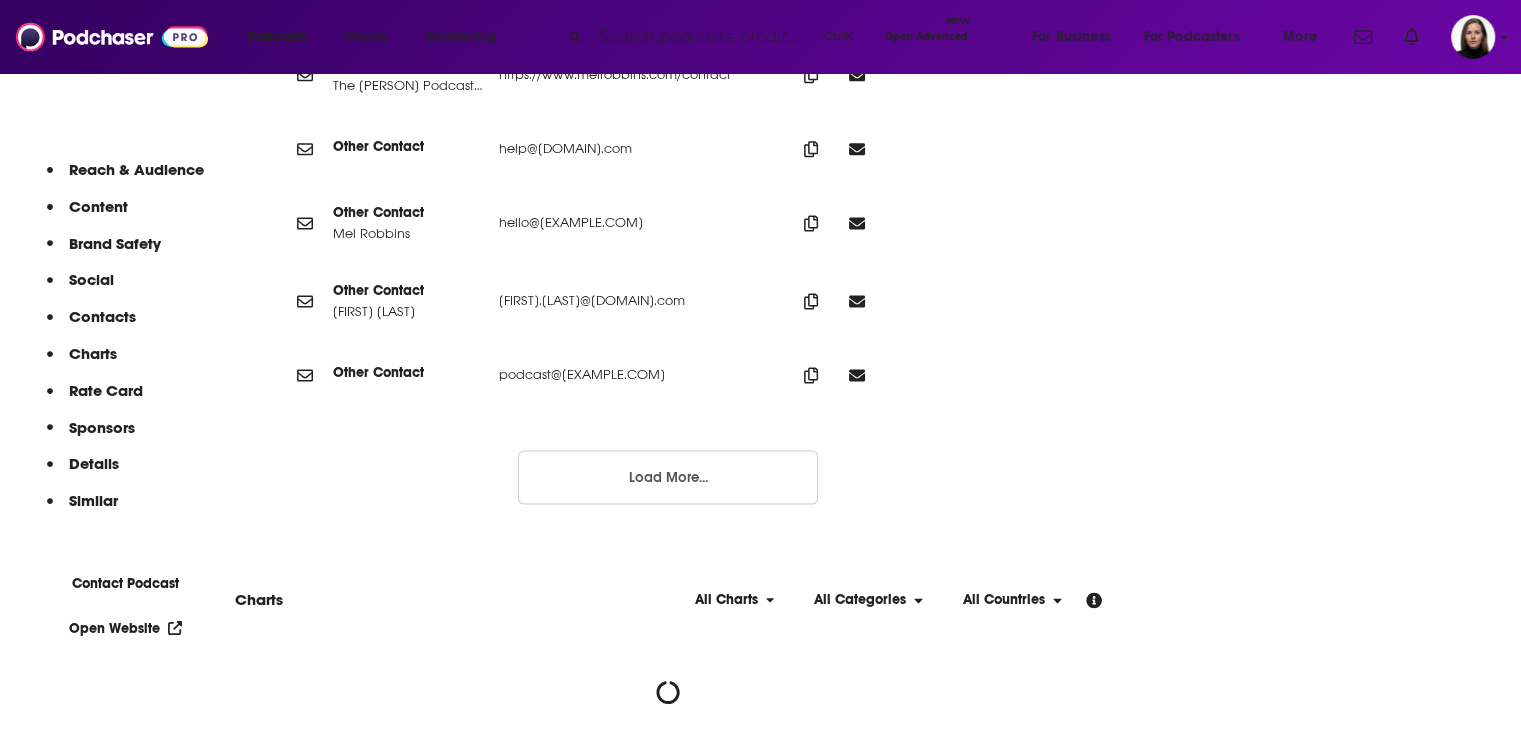 scroll, scrollTop: 2476, scrollLeft: 0, axis: vertical 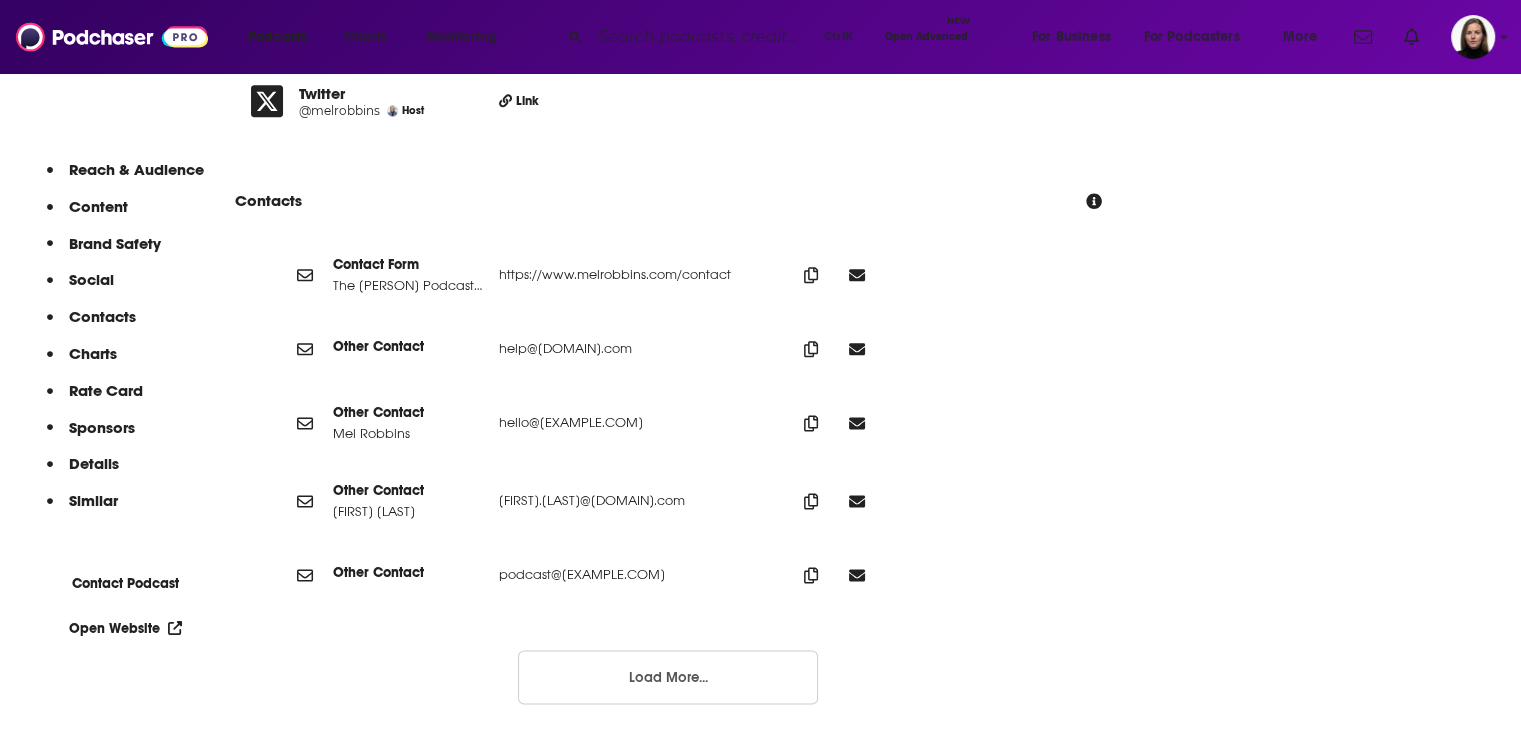 click on "Load More..." at bounding box center (668, 677) 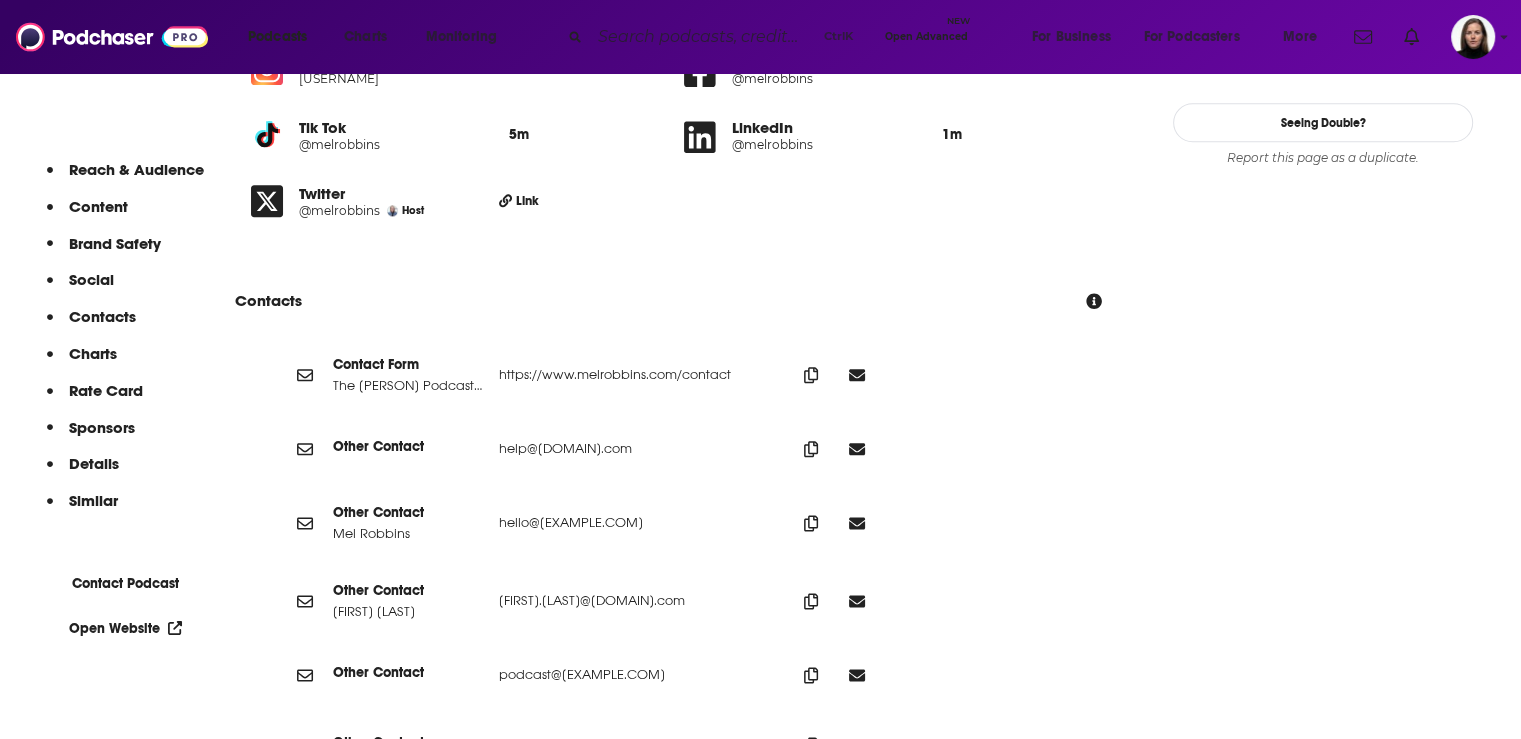 scroll, scrollTop: 2576, scrollLeft: 0, axis: vertical 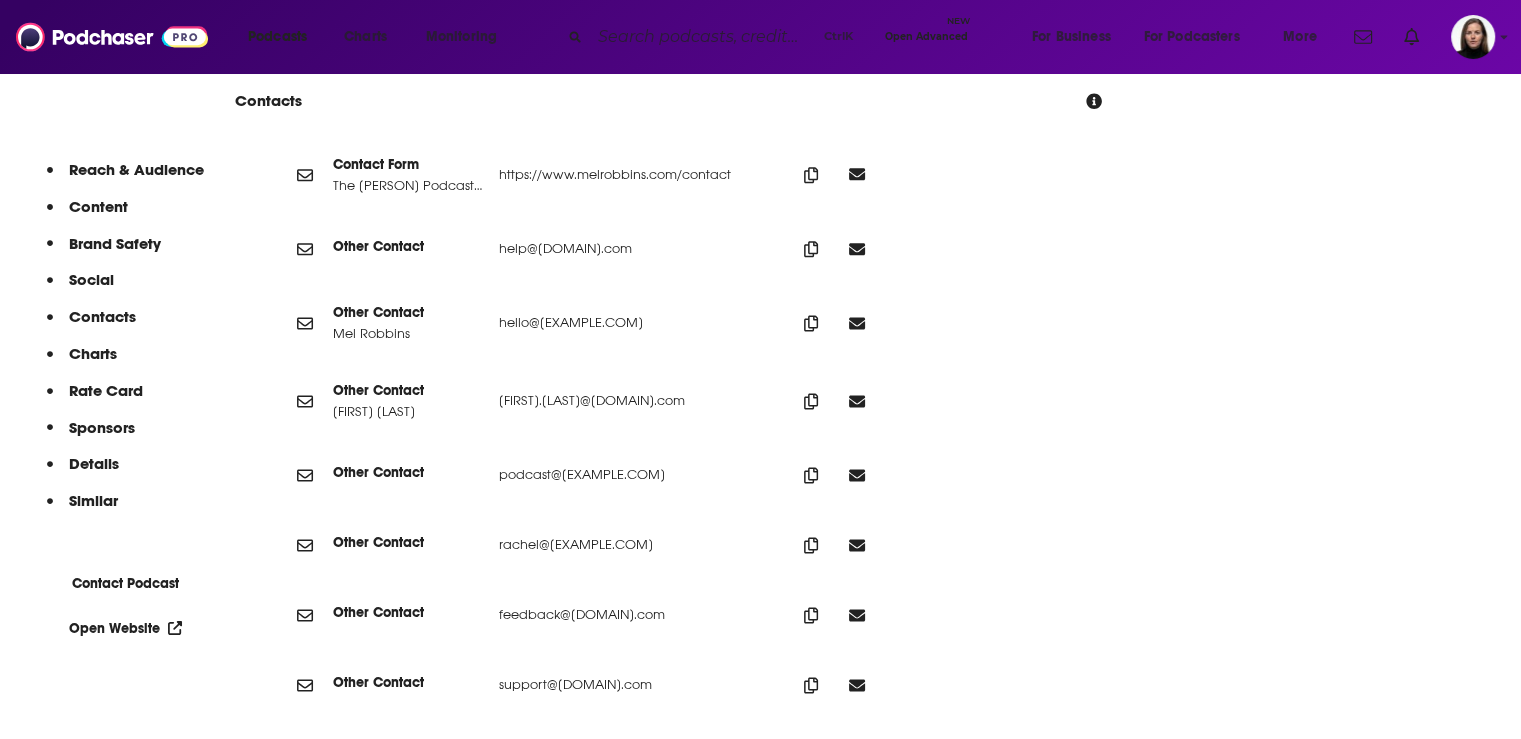 click at bounding box center (857, 174) 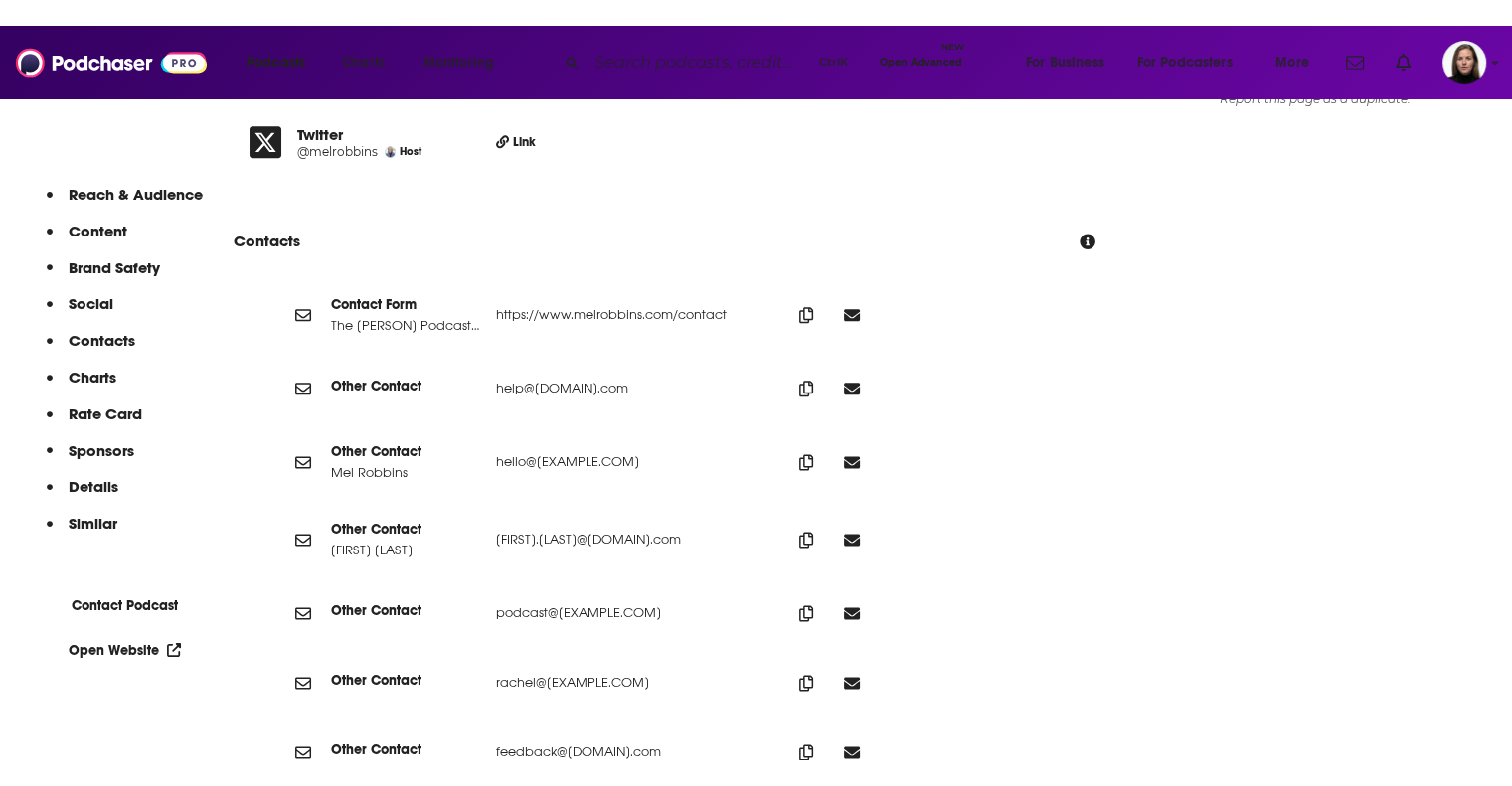 scroll, scrollTop: 2361, scrollLeft: 0, axis: vertical 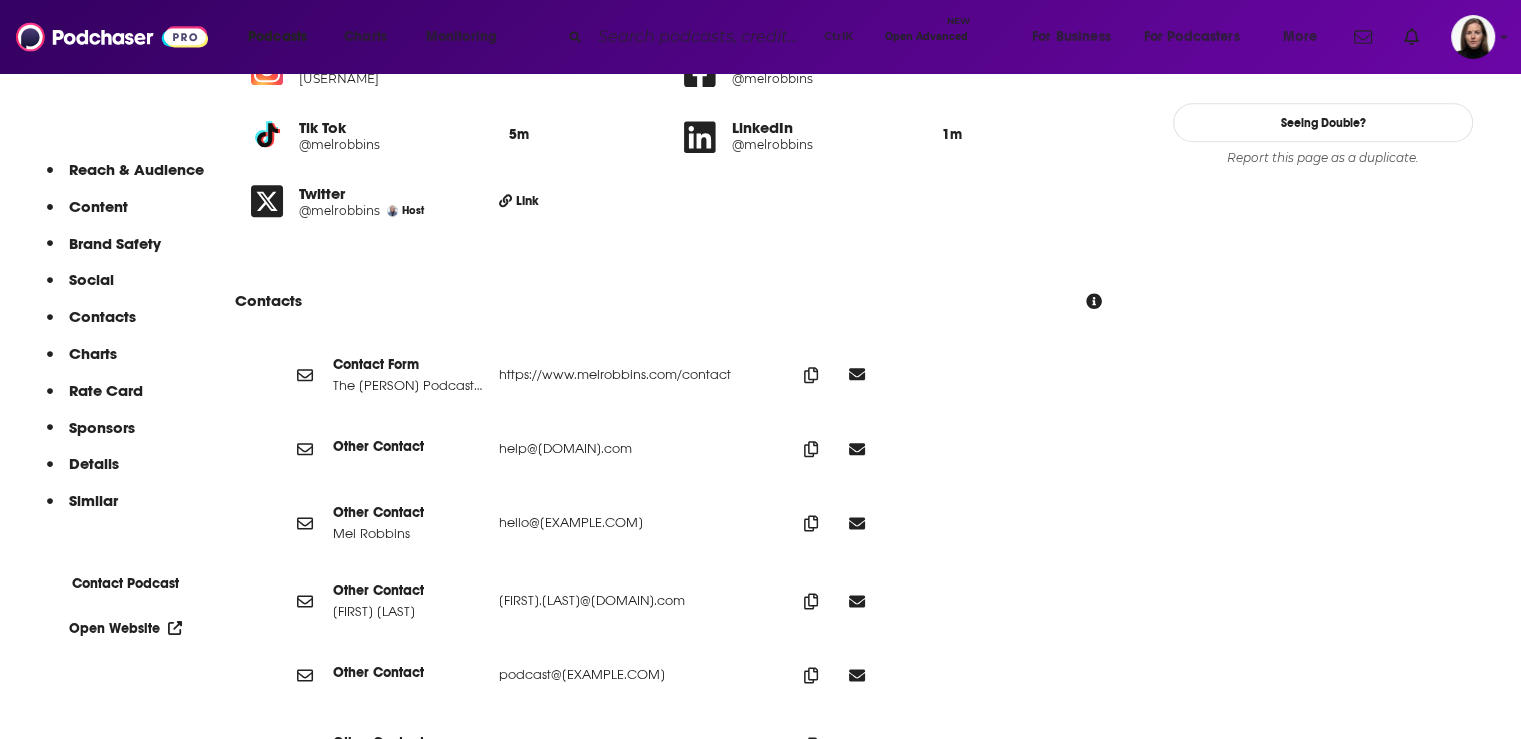 click at bounding box center (857, 374) 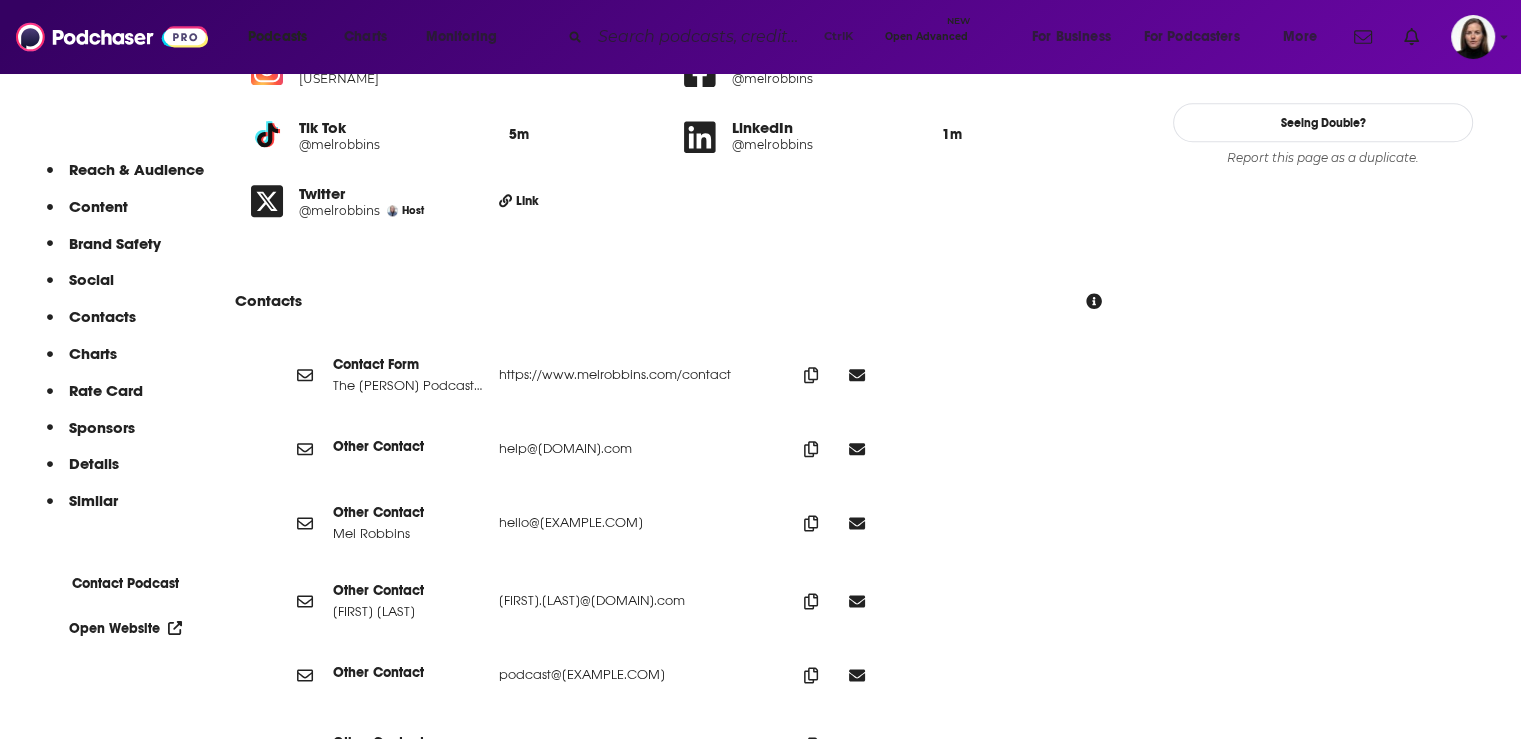 click on "https://www.melrobbins.com/contact" at bounding box center (631, 374) 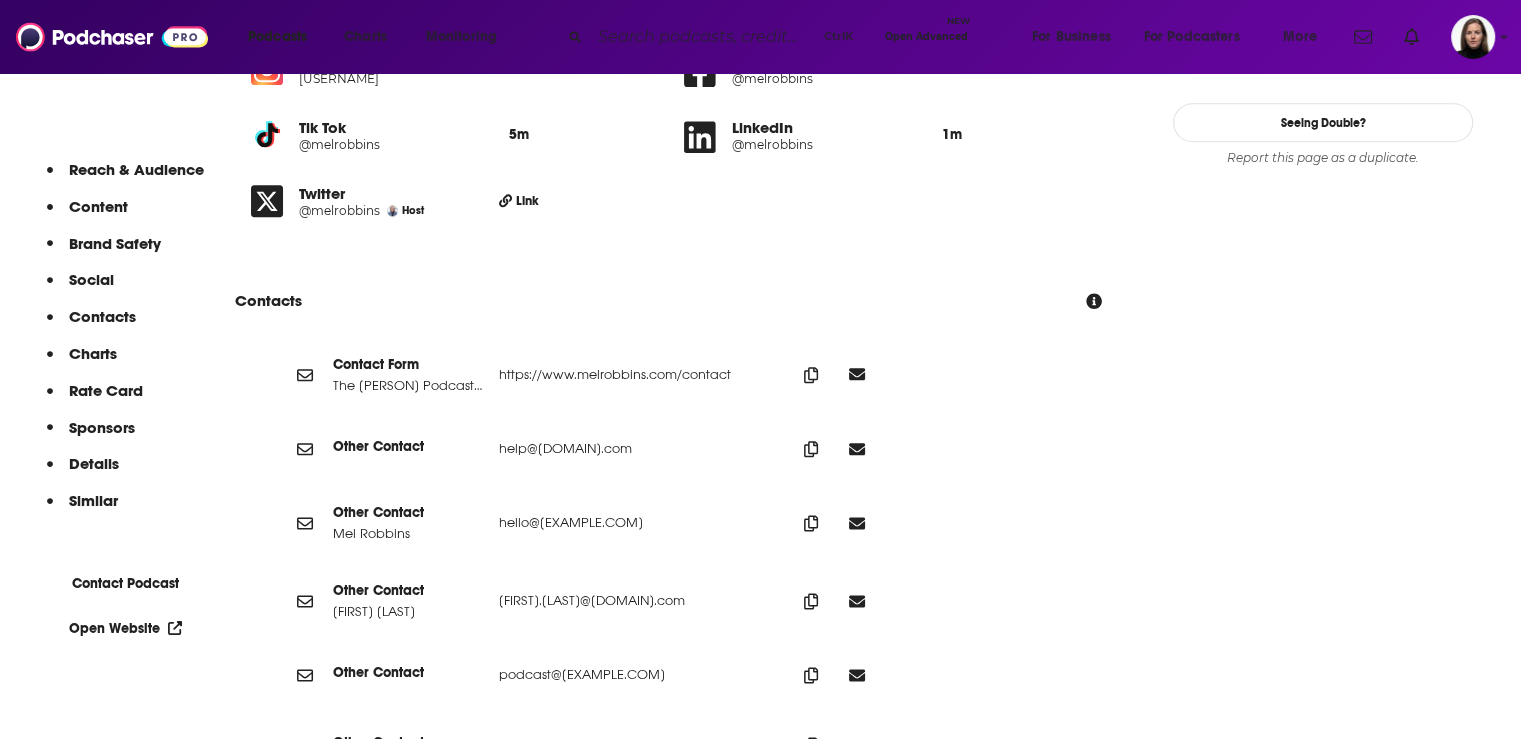 click at bounding box center (857, 374) 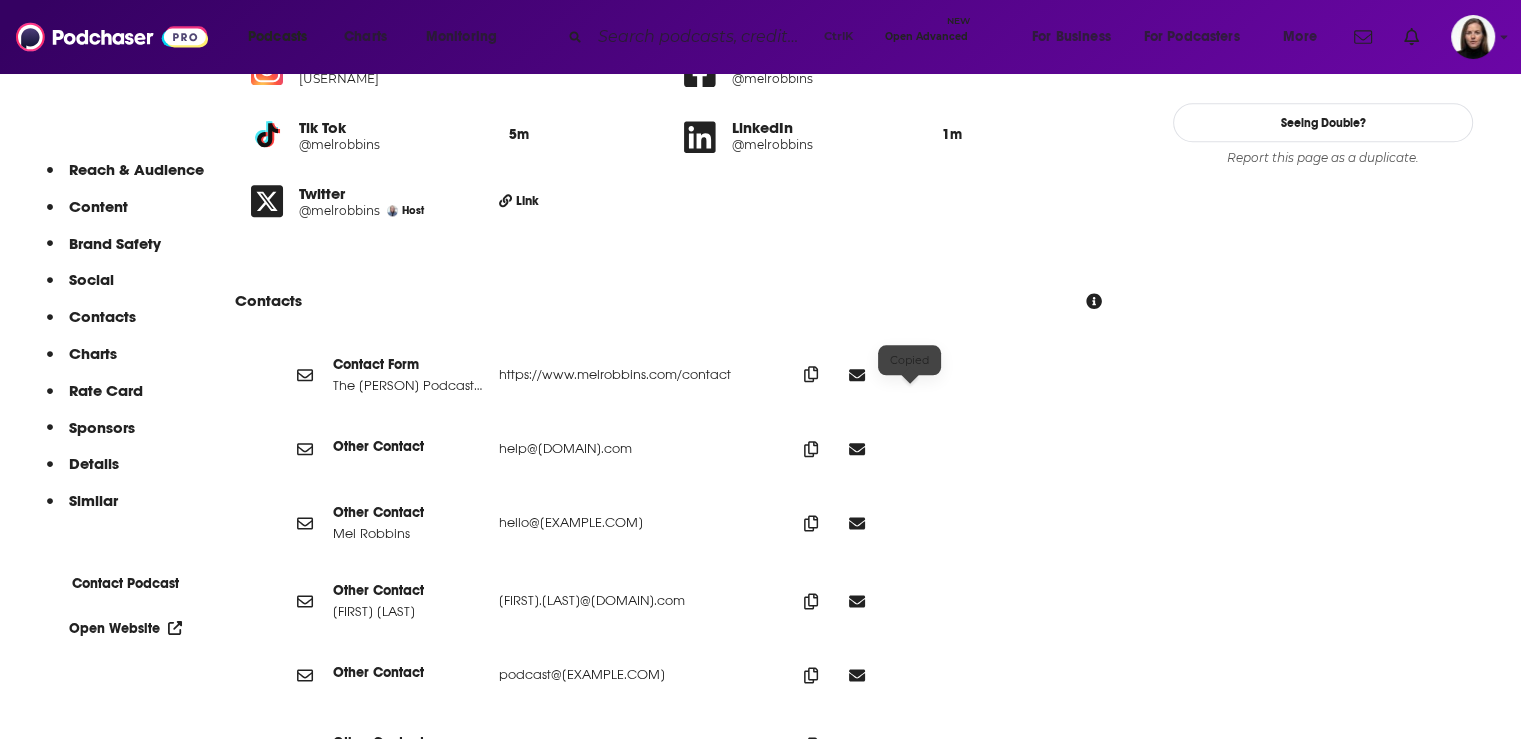 click at bounding box center (811, 374) 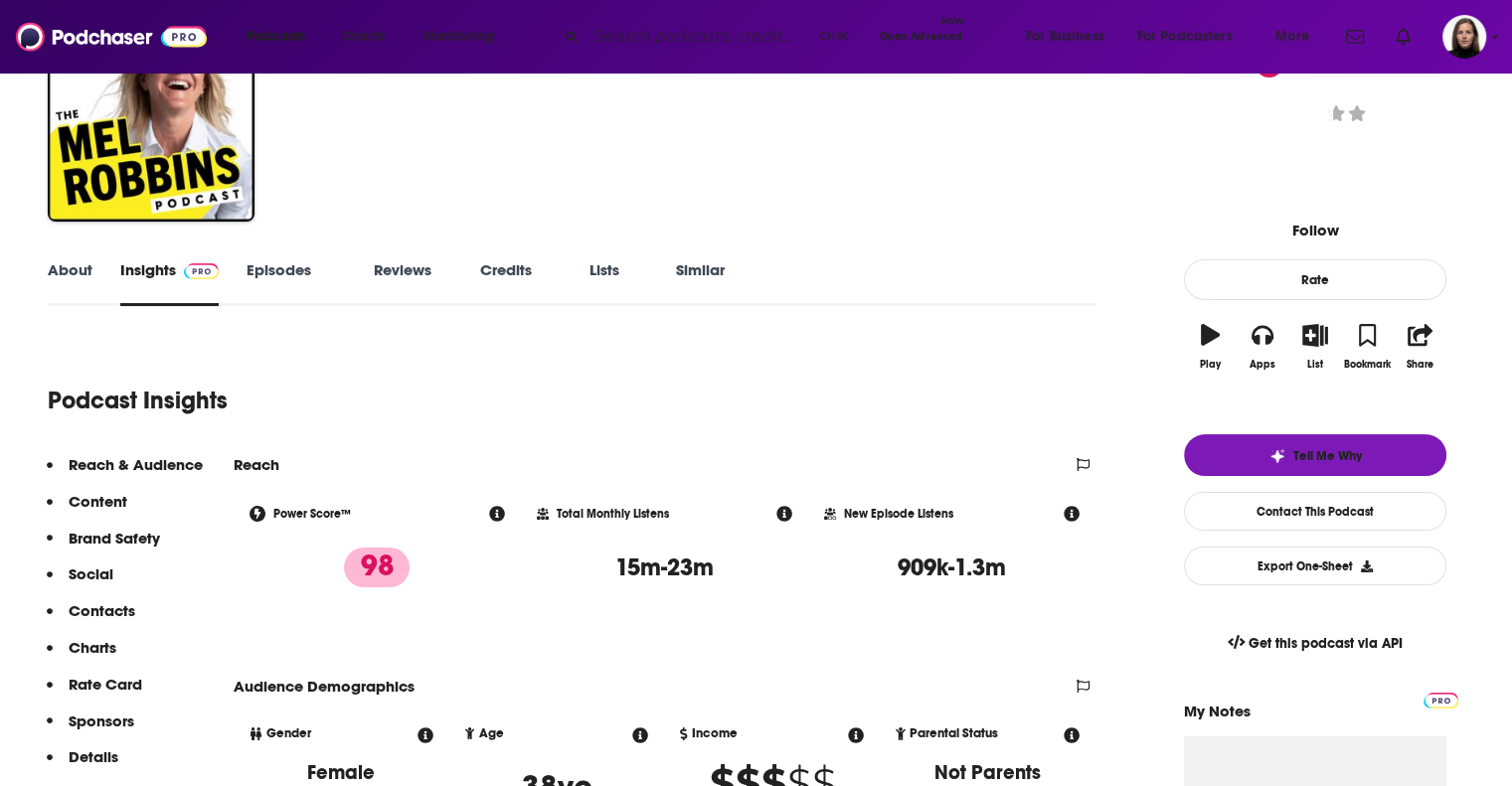 scroll, scrollTop: 0, scrollLeft: 0, axis: both 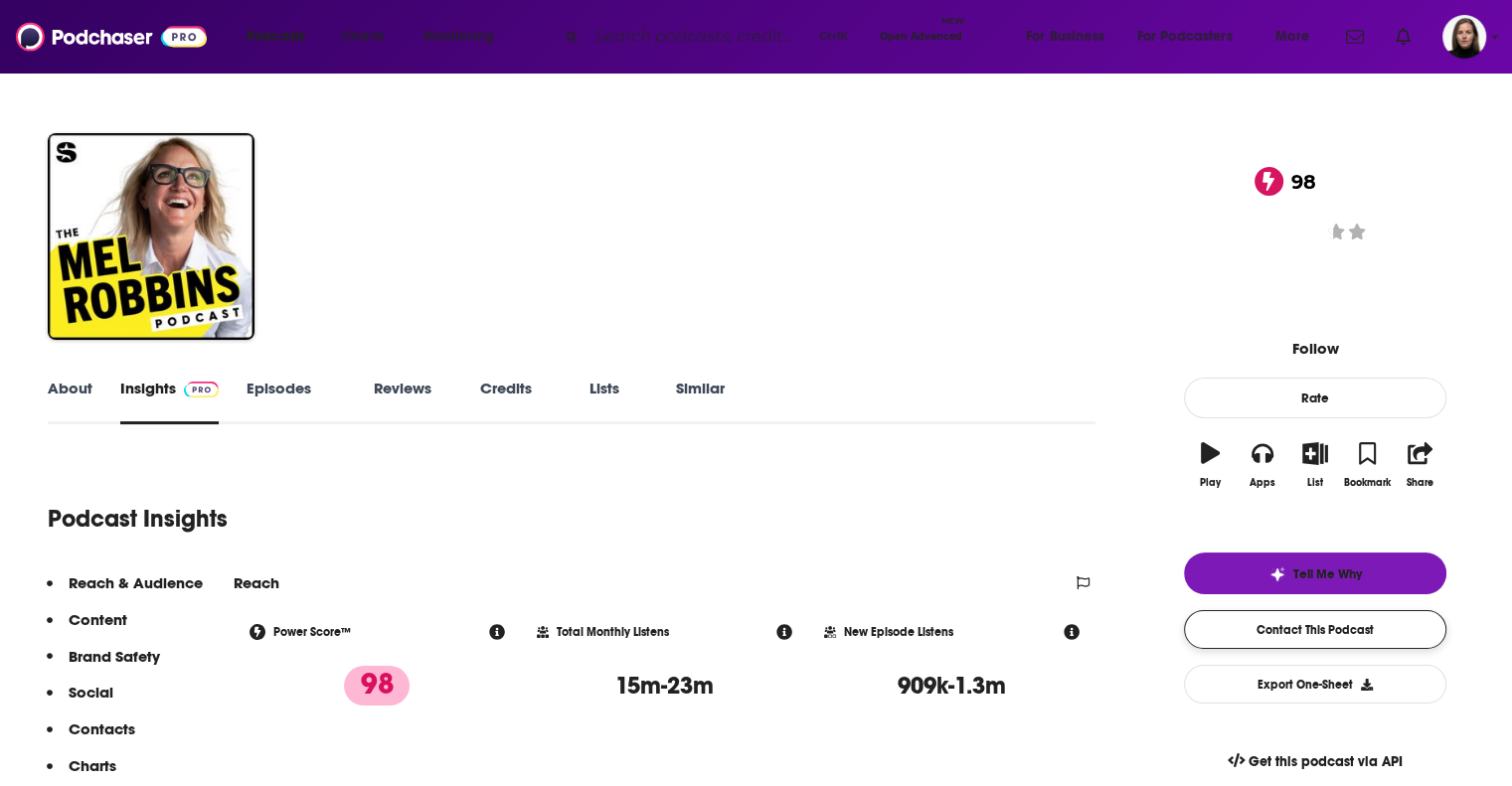 click on "Contact This Podcast" at bounding box center (1315, 629) 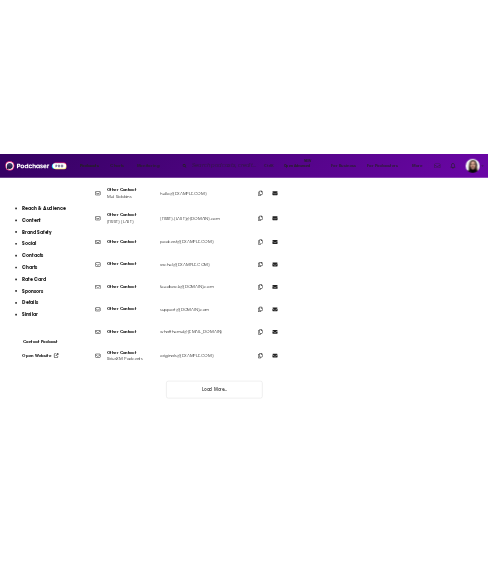 scroll, scrollTop: 2772, scrollLeft: 0, axis: vertical 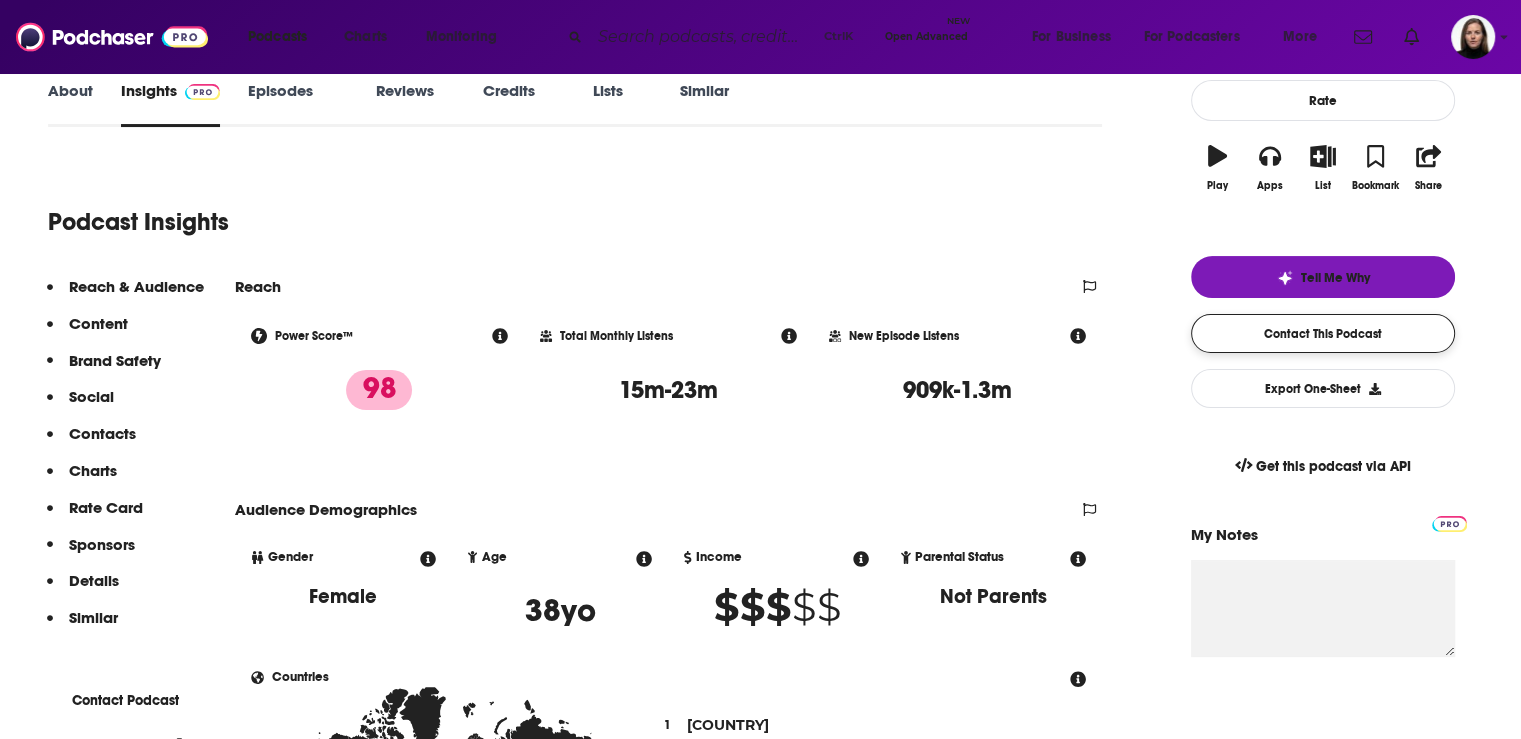 click on "Contact This Podcast" at bounding box center [1323, 333] 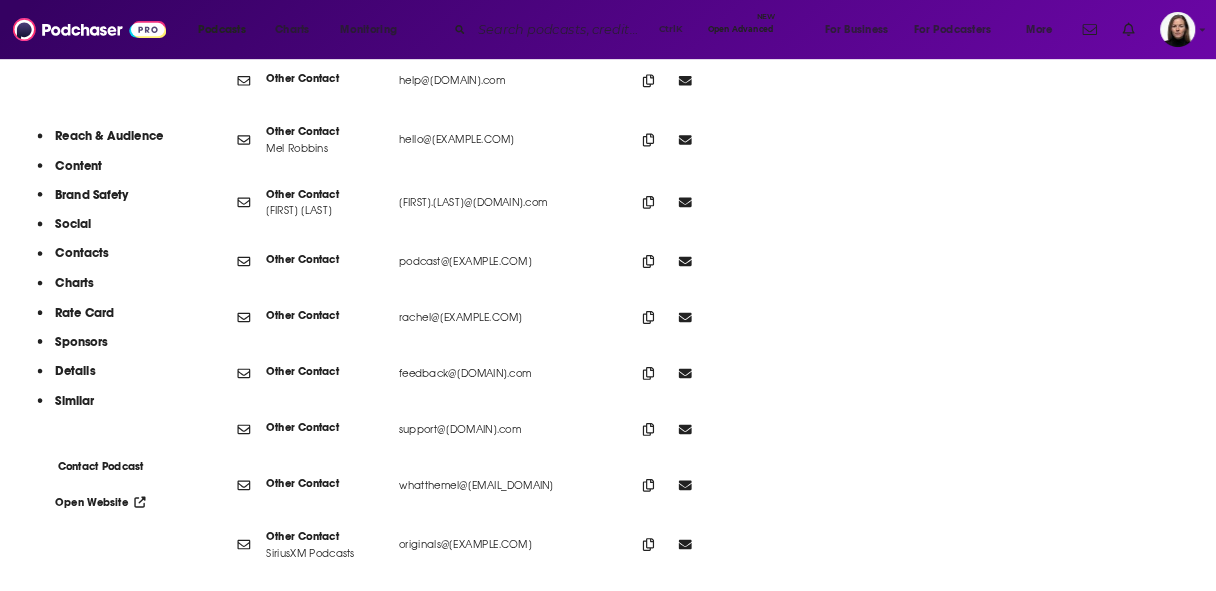 scroll, scrollTop: 2476, scrollLeft: 0, axis: vertical 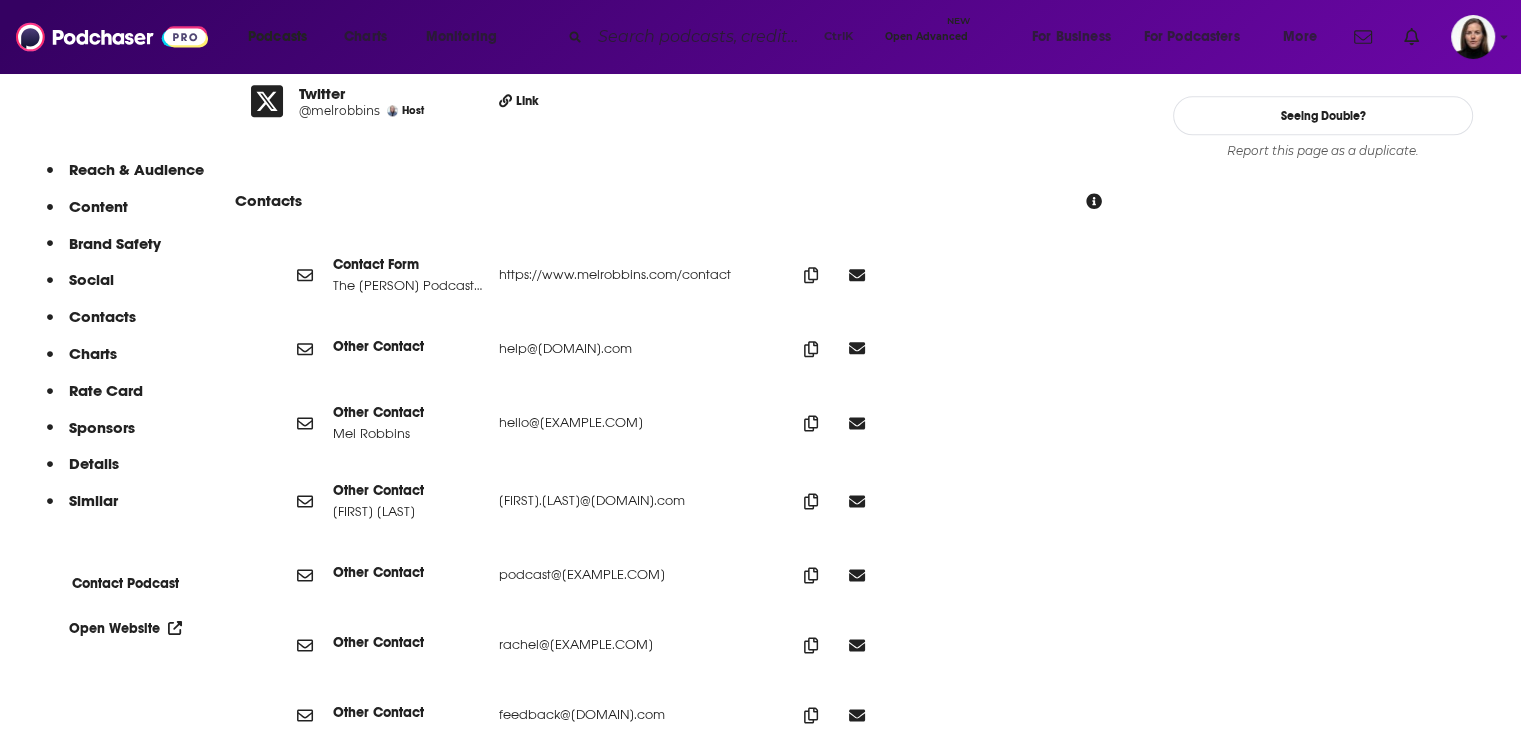 click at bounding box center [857, 348] 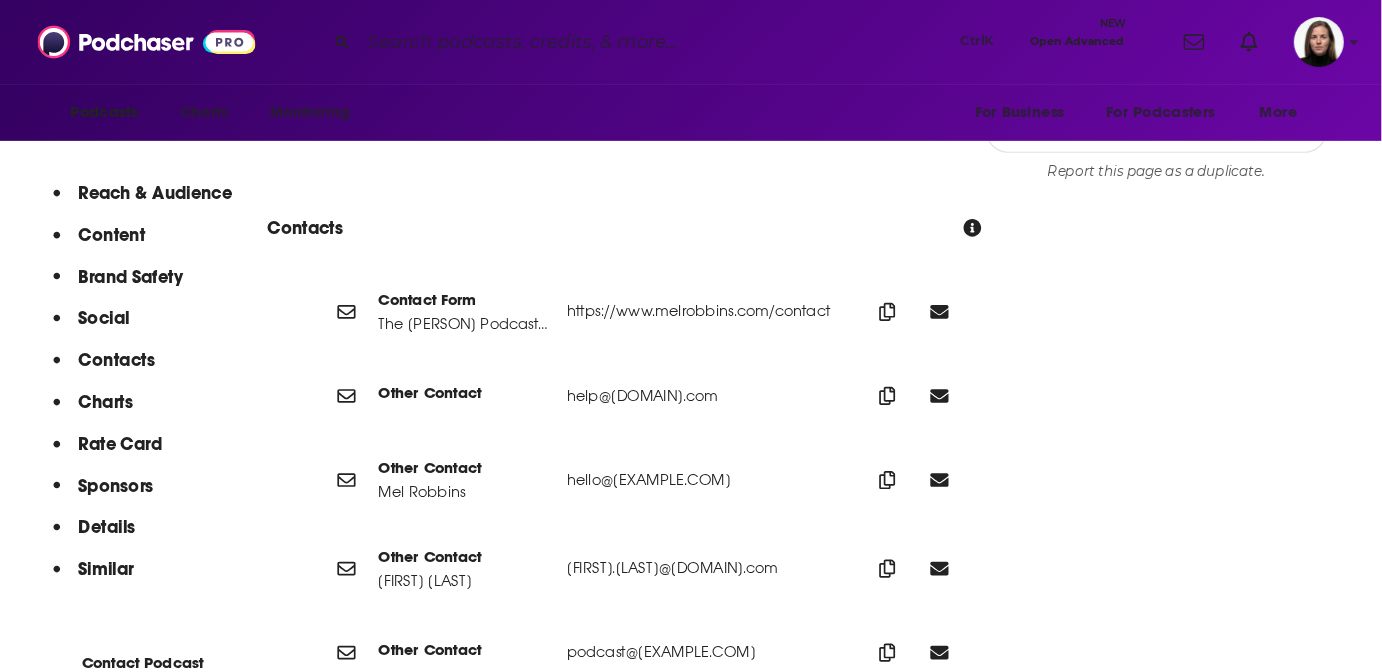 scroll, scrollTop: 2477, scrollLeft: 0, axis: vertical 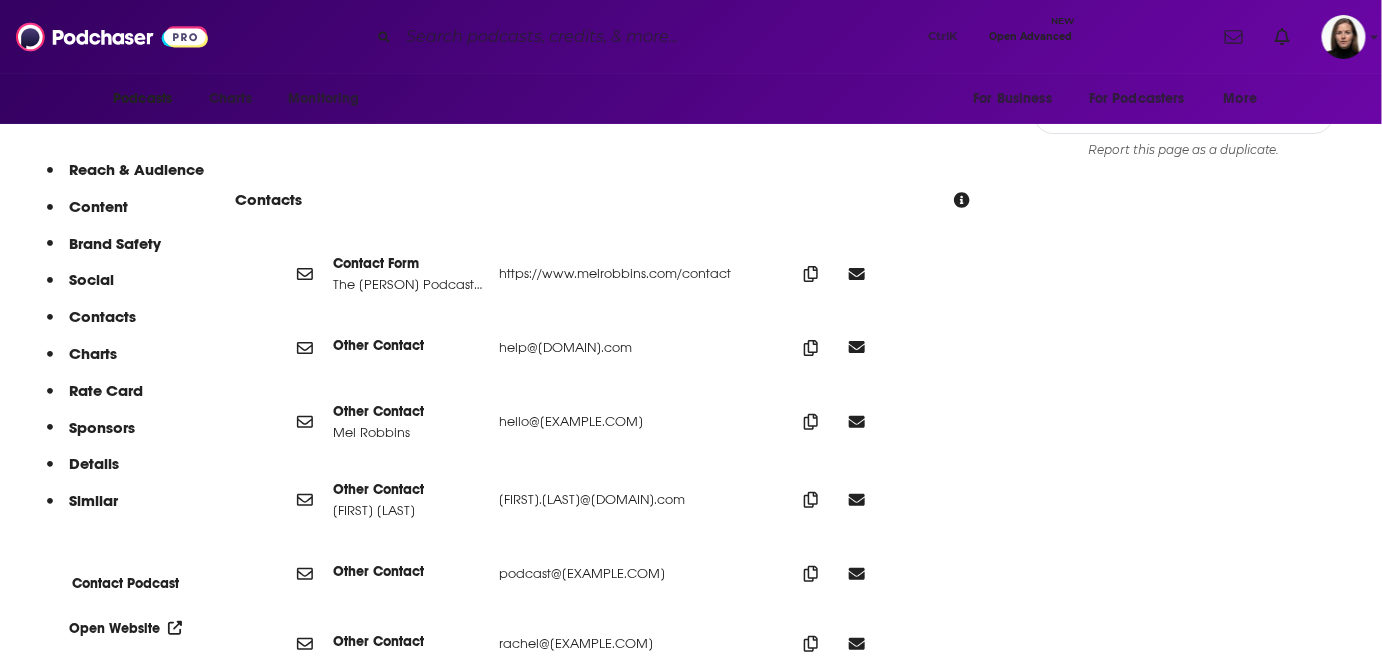 click at bounding box center (857, 347) 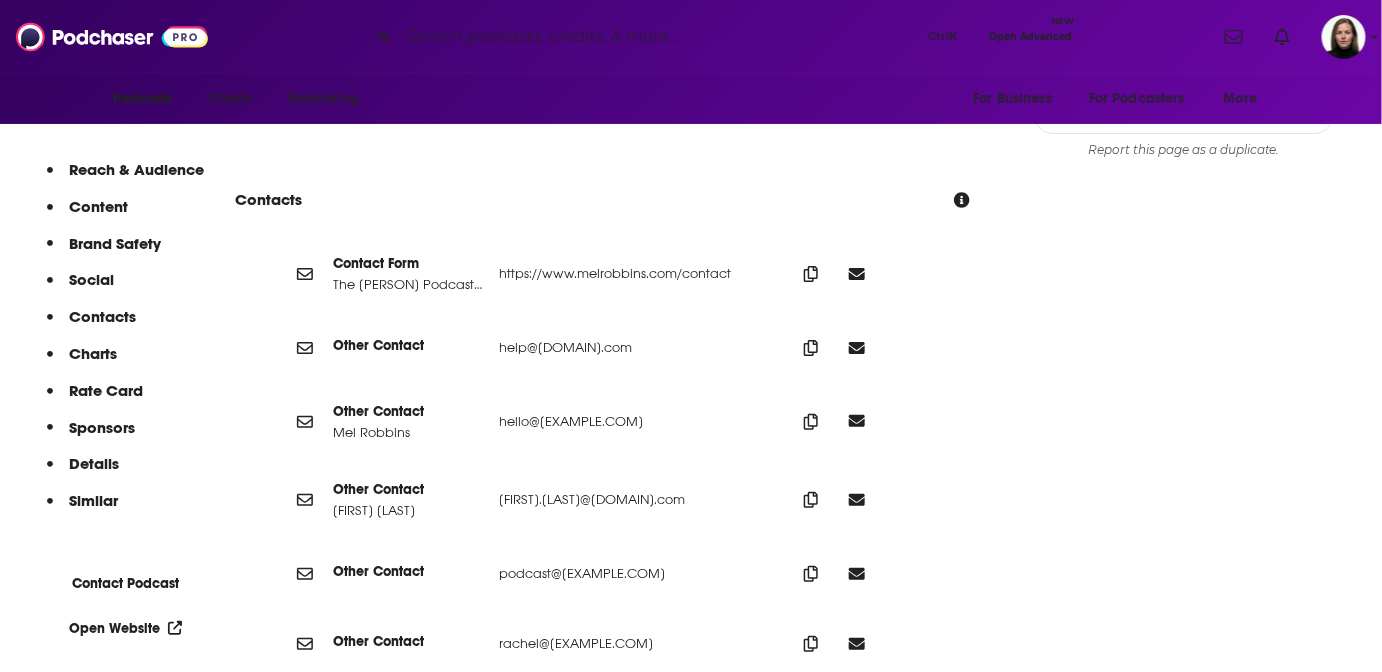 click at bounding box center (857, 421) 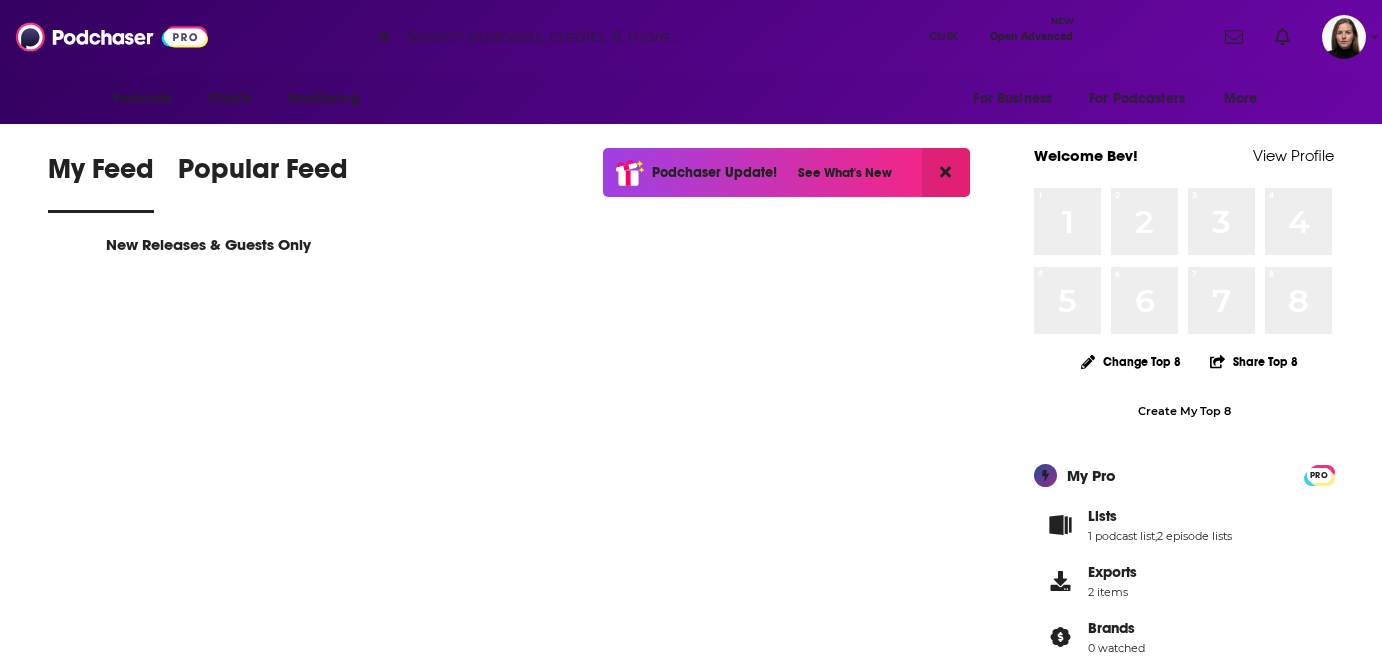 scroll, scrollTop: 0, scrollLeft: 0, axis: both 